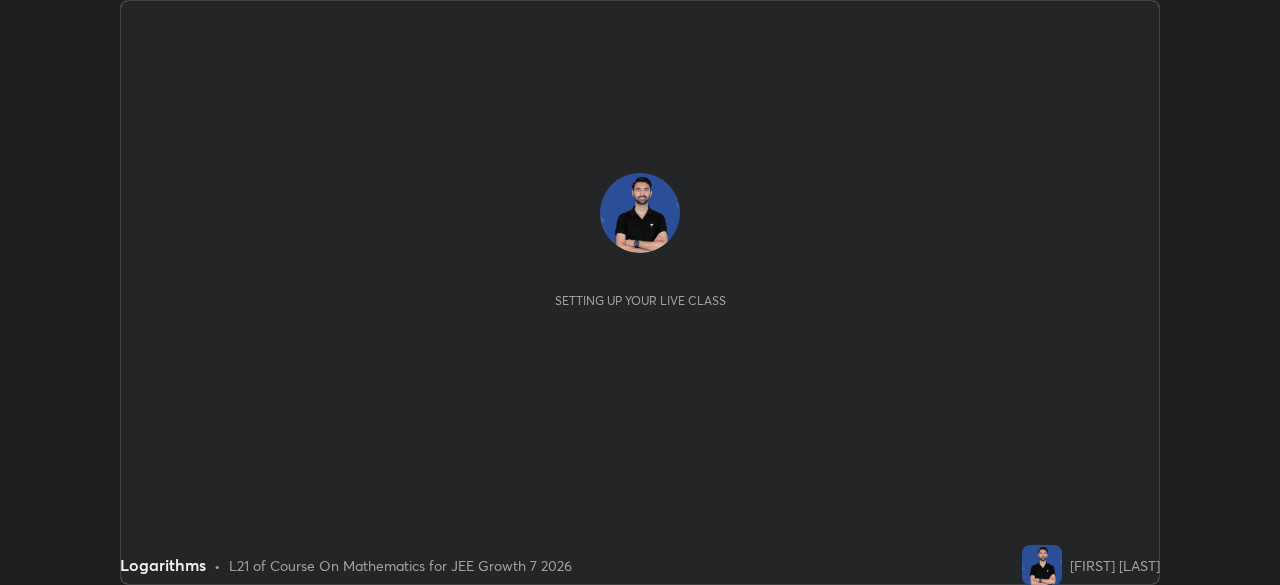 scroll, scrollTop: 0, scrollLeft: 0, axis: both 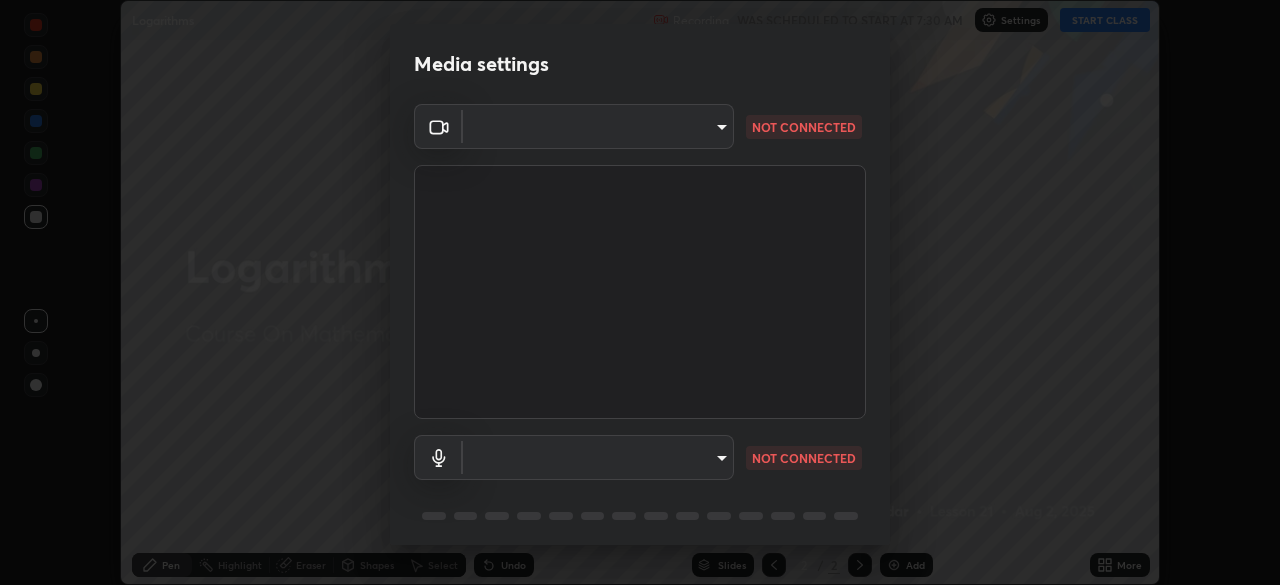 type on "[HASH]" 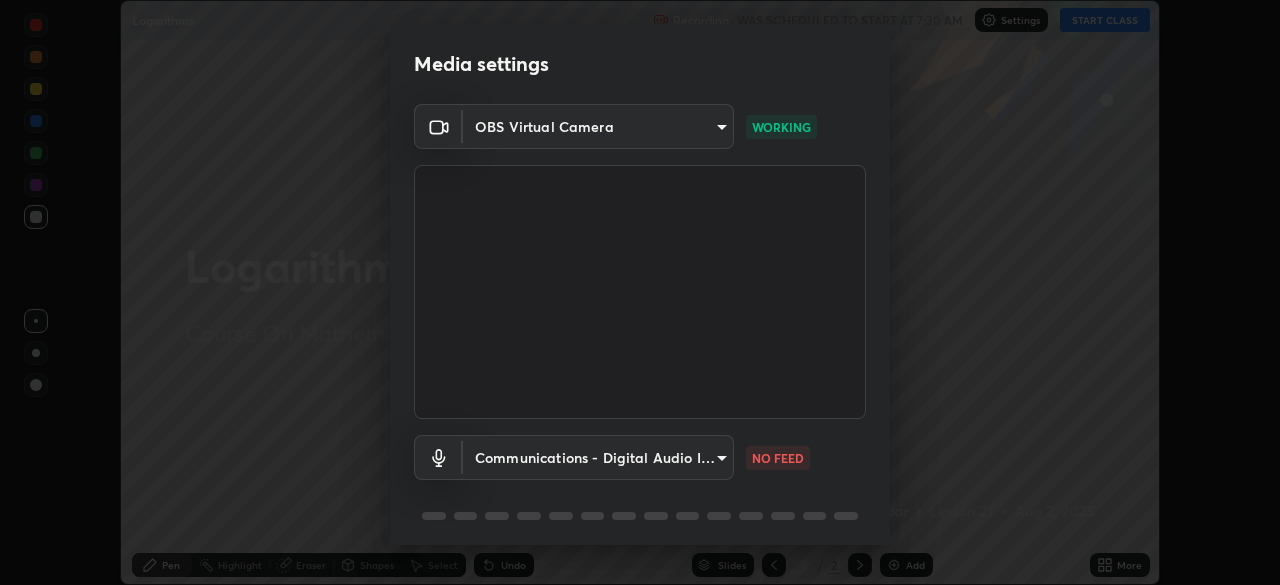 click on "Erase all Logarithms Recording WAS SCHEDULED TO START AT  7:30 AM Settings START CLASS Setting up your live class Logarithms • L21 of Course On Mathematics for JEE Growth 7 2026 [FIRST] [LAST] Pen Highlight Eraser Shapes Select Undo Slides 2 / 2 Add More No doubts shared Encourage your learners to ask a doubt for better clarity Report an issue Reason for reporting Buffering Chat not working Audio - Video sync issue Educator video quality low ​ Attach an image Report Media settings OBS Virtual Camera [HASH] WORKING Communications - Digital Audio Interface (Cam Link 4K) communications NO FEED 1 / 5 Next" at bounding box center (640, 292) 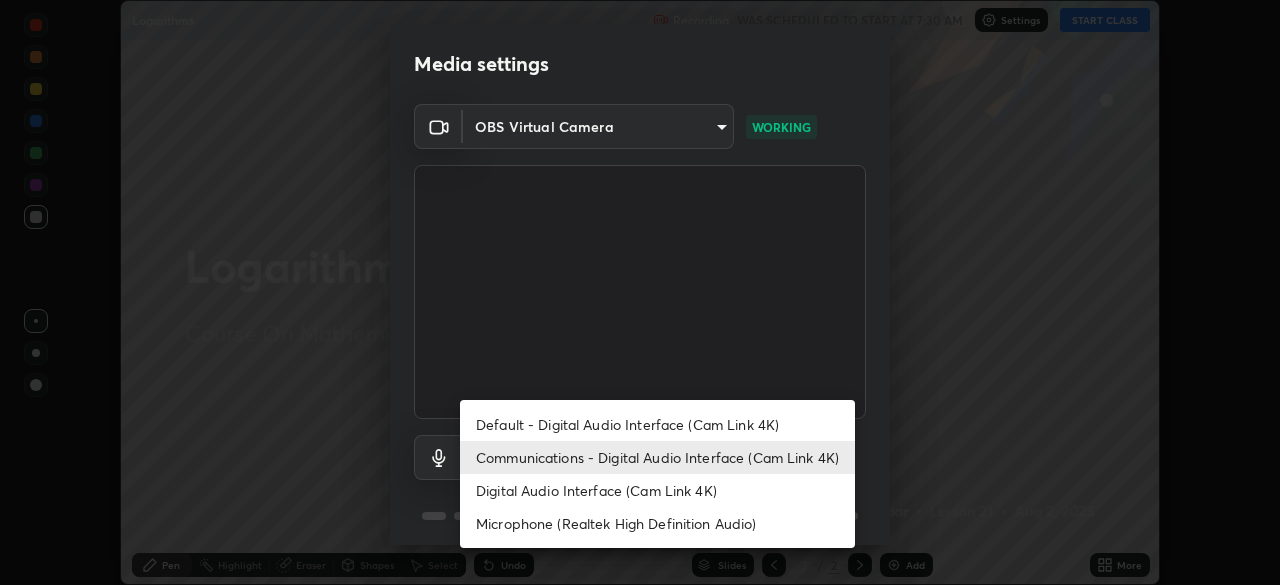 click on "Default - Digital Audio Interface (Cam Link 4K)" at bounding box center (657, 424) 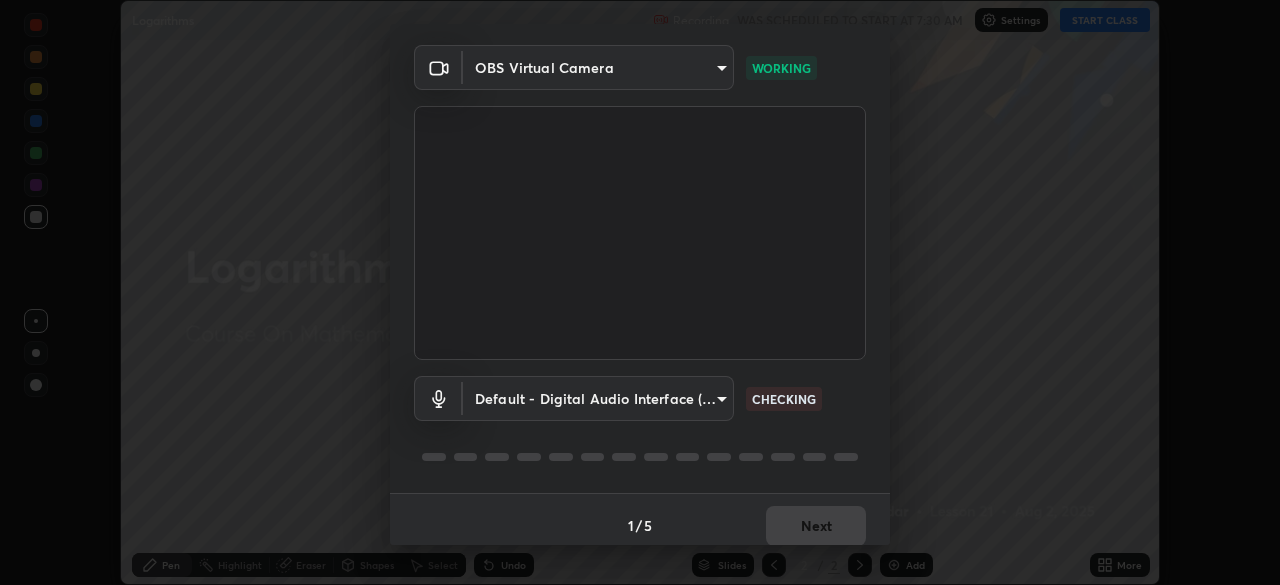 scroll, scrollTop: 71, scrollLeft: 0, axis: vertical 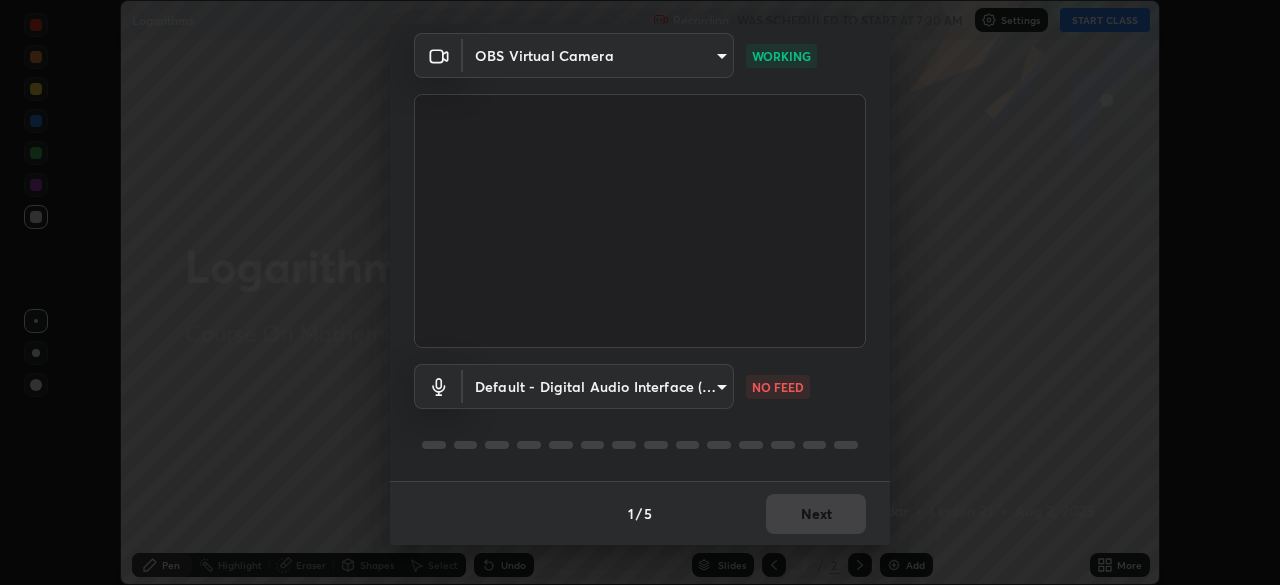 click on "Erase all Logarithms Recording WAS SCHEDULED TO START AT  7:30 AM Settings START CLASS Setting up your live class Logarithms • L21 of Course On Mathematics for JEE Growth 7 2026 [FIRST] [LAST] Pen Highlight Eraser Shapes Select Undo Slides 2 / 2 Add More No doubts shared Encourage your learners to ask a doubt for better clarity Report an issue Reason for reporting Buffering Chat not working Audio - Video sync issue Educator video quality low ​ Attach an image Report Media settings OBS Virtual Camera [HASH] WORKING Default - Digital Audio Interface (Cam Link 4K) default NO FEED 1 / 5 Next" at bounding box center (640, 292) 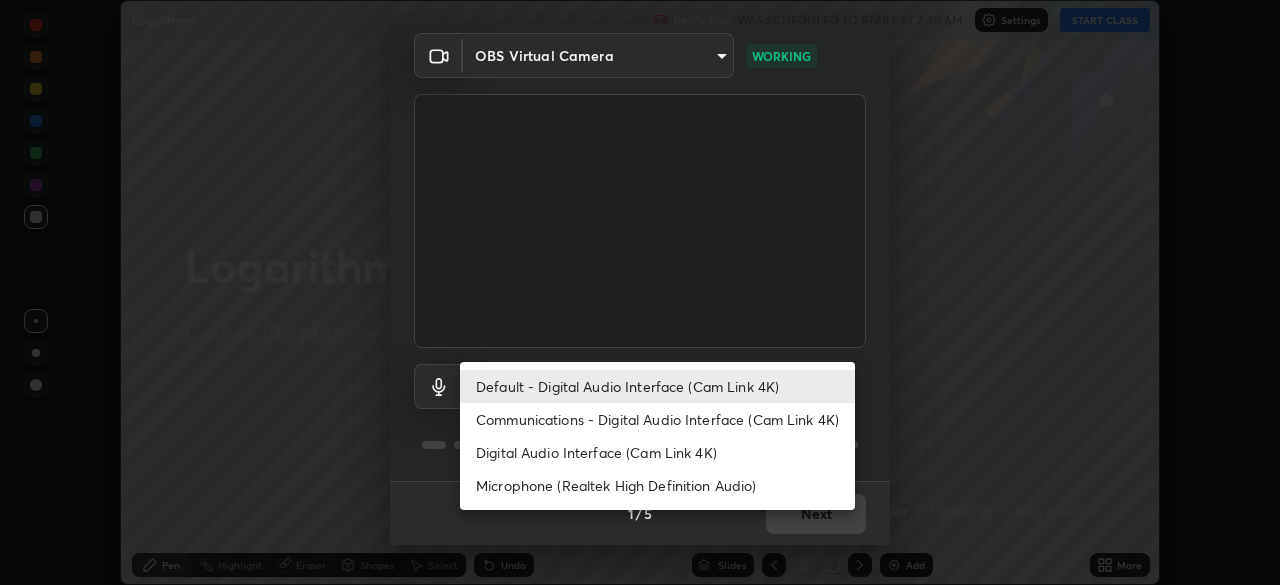 click on "Microphone (Realtek High Definition Audio)" at bounding box center [657, 485] 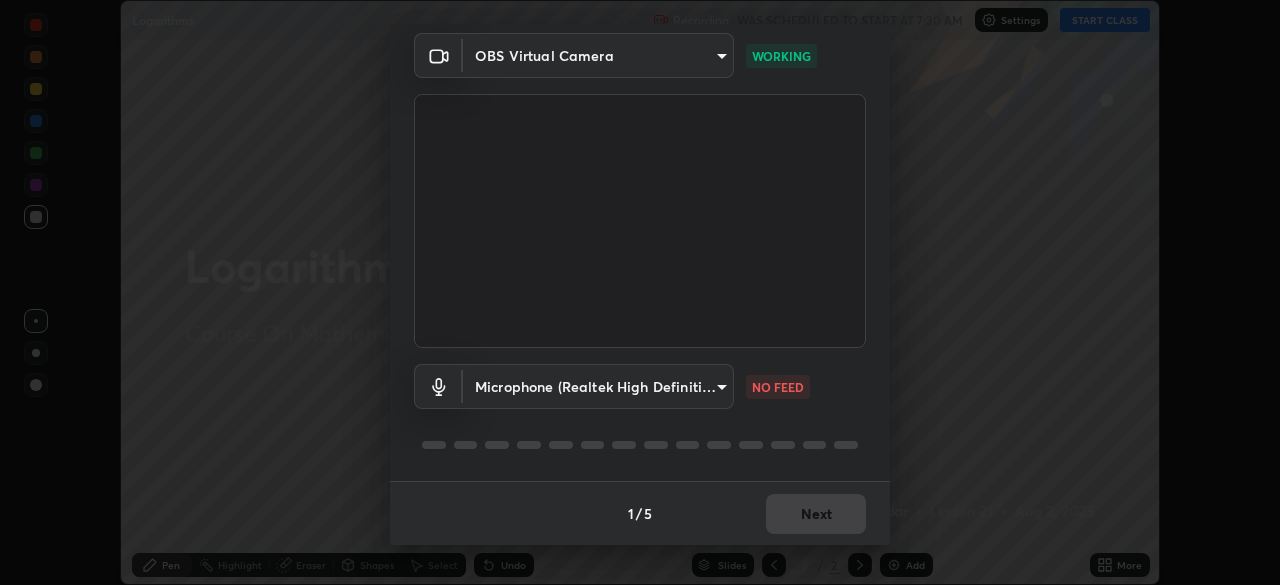 click on "Erase all Logarithms Recording WAS SCHEDULED TO START AT  7:30 AM Settings START CLASS Setting up your live class Logarithms • L21 of Course On Mathematics for JEE Growth 7 2026 [FIRST] [LAST] Pen Highlight Eraser Shapes Select Undo Slides 2 / 2 Add More No doubts shared Encourage your learners to ask a doubt for better clarity Report an issue Reason for reporting Buffering Chat not working Audio - Video sync issue Educator video quality low ​ Attach an image Report Media settings OBS Virtual Camera [HASH] WORKING Microphone (Realtek High Definition Audio) [HASH] NO FEED 1 / 5 Next" at bounding box center [640, 292] 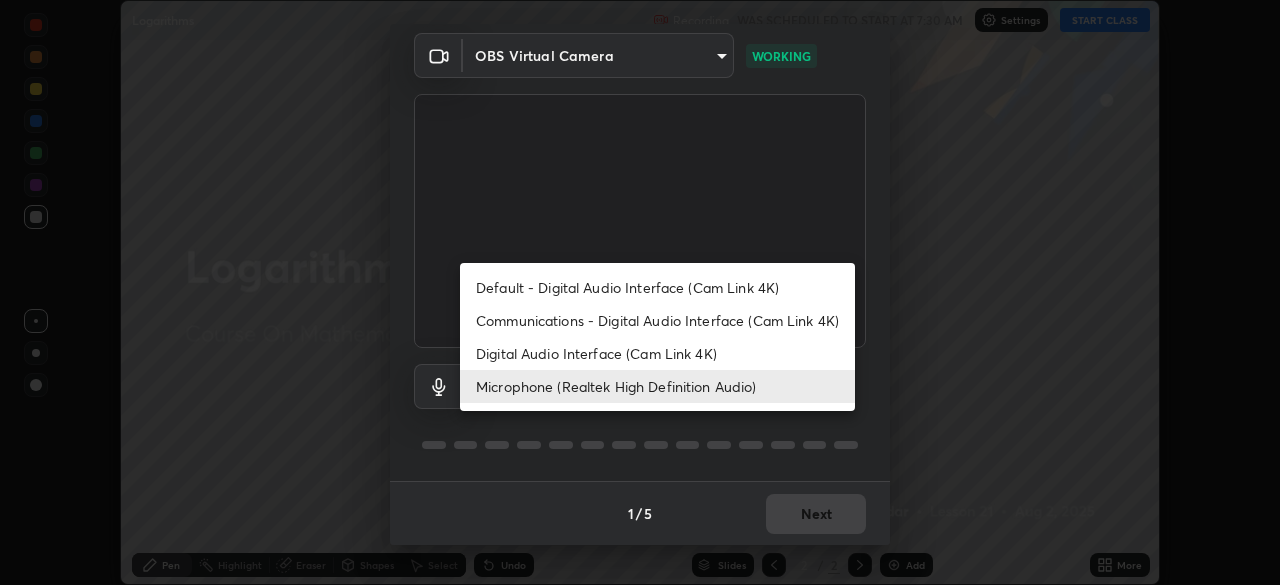 click on "Communications - Digital Audio Interface (Cam Link 4K)" at bounding box center (657, 320) 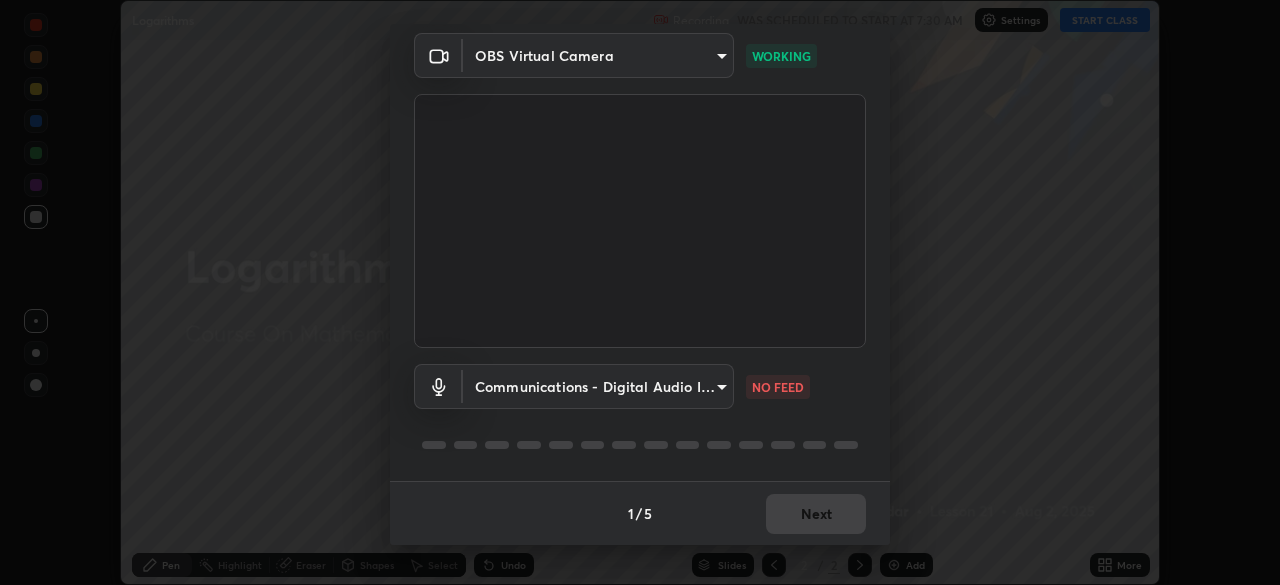 click on "Erase all Logarithms Recording WAS SCHEDULED TO START AT  7:30 AM Settings START CLASS Setting up your live class Logarithms • L21 of Course On Mathematics for JEE Growth 7 2026 [FIRST] [LAST] Pen Highlight Eraser Shapes Select Undo Slides 2 / 2 Add More No doubts shared Encourage your learners to ask a doubt for better clarity Report an issue Reason for reporting Buffering Chat not working Audio - Video sync issue Educator video quality low ​ Attach an image Report Media settings OBS Virtual Camera [HASH] WORKING Communications - Digital Audio Interface (Cam Link 4K) communications NO FEED 1 / 5 Next" at bounding box center (640, 292) 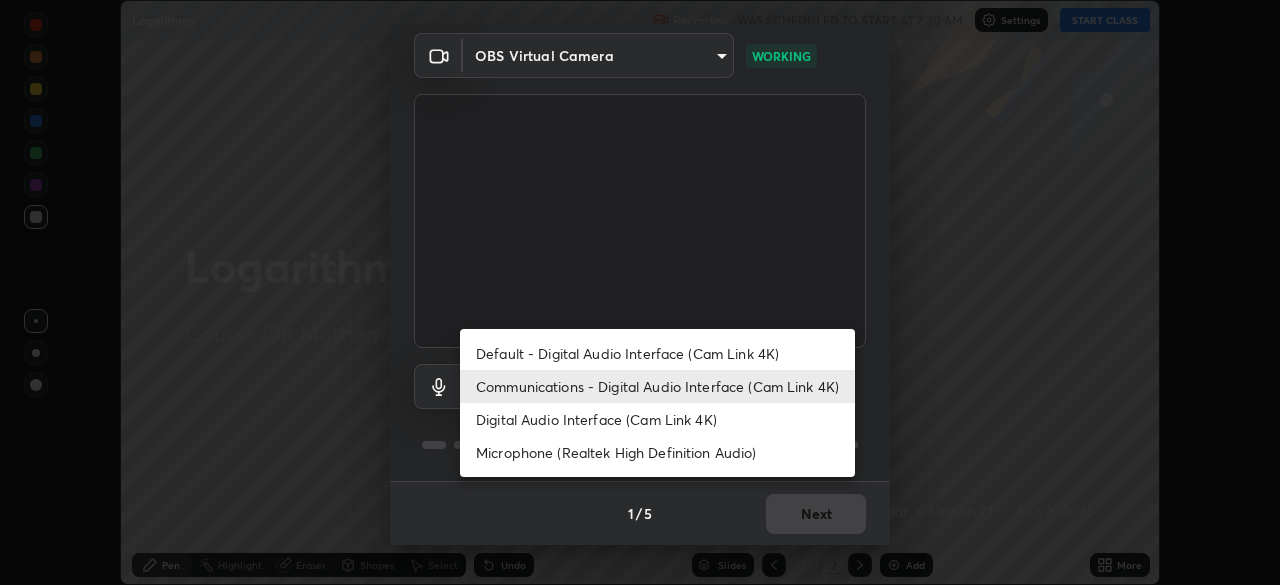click at bounding box center [640, 292] 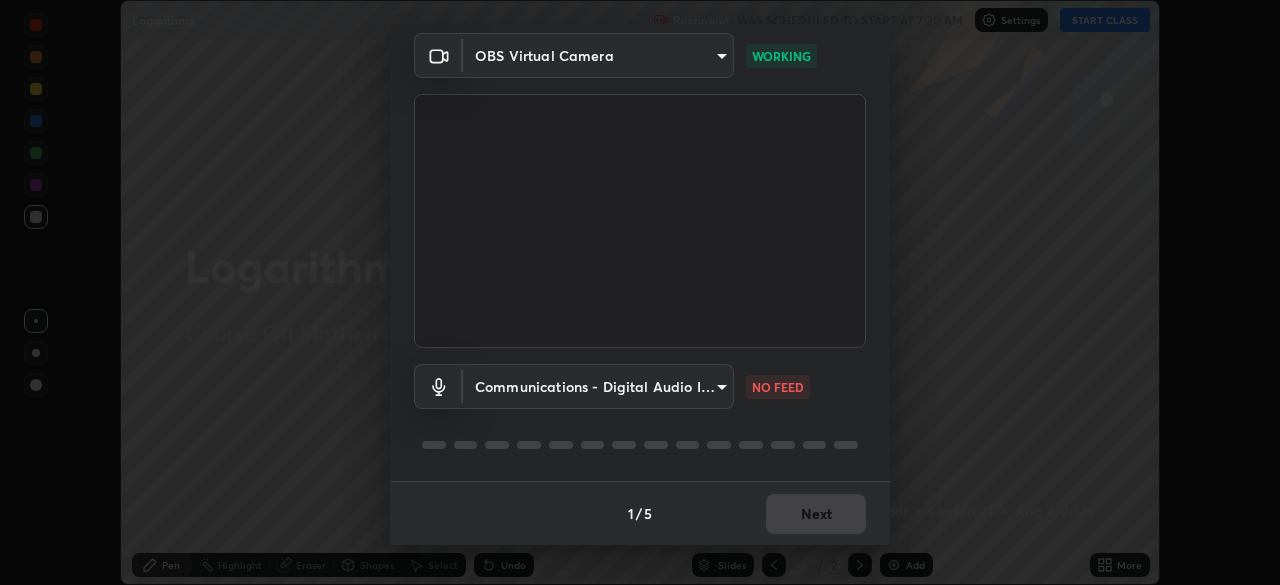 click on "Erase all Logarithms Recording WAS SCHEDULED TO START AT  7:30 AM Settings START CLASS Setting up your live class Logarithms • L21 of Course On Mathematics for JEE Growth 7 2026 [FIRST] [LAST] Pen Highlight Eraser Shapes Select Undo Slides 2 / 2 Add More No doubts shared Encourage your learners to ask a doubt for better clarity Report an issue Reason for reporting Buffering Chat not working Audio - Video sync issue Educator video quality low ​ Attach an image Report Media settings OBS Virtual Camera [HASH] WORKING Communications - Digital Audio Interface (Cam Link 4K) communications NO FEED 1 / 5 Next" at bounding box center (640, 292) 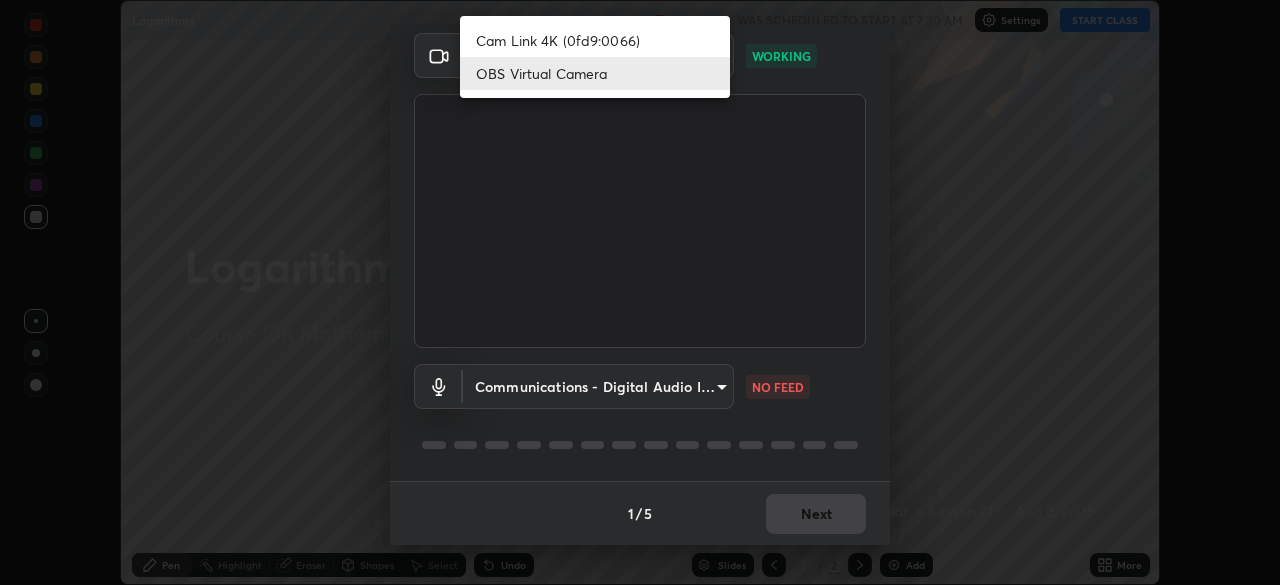 click on "Cam Link 4K (0fd9:0066)" at bounding box center [595, 40] 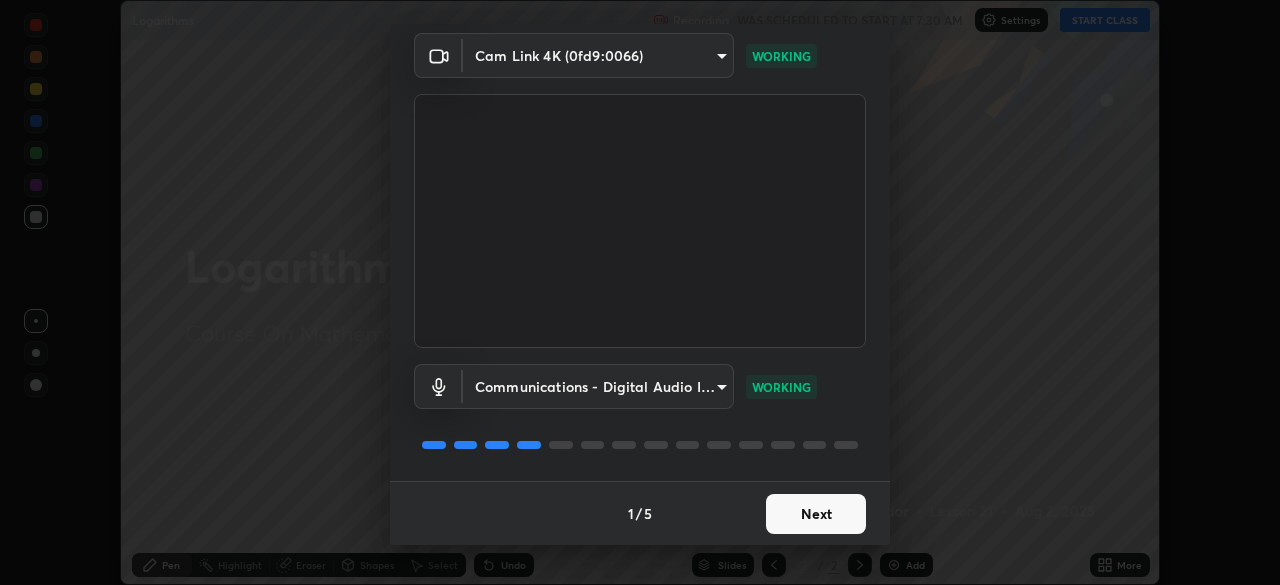 click on "Next" at bounding box center (816, 514) 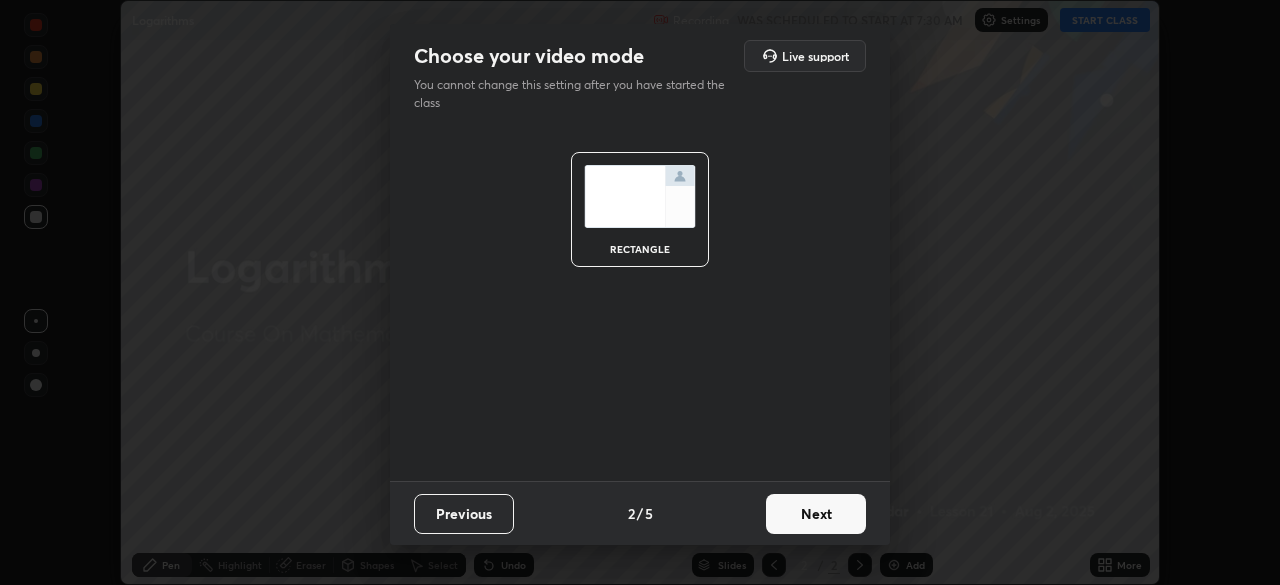 click on "Next" at bounding box center [816, 514] 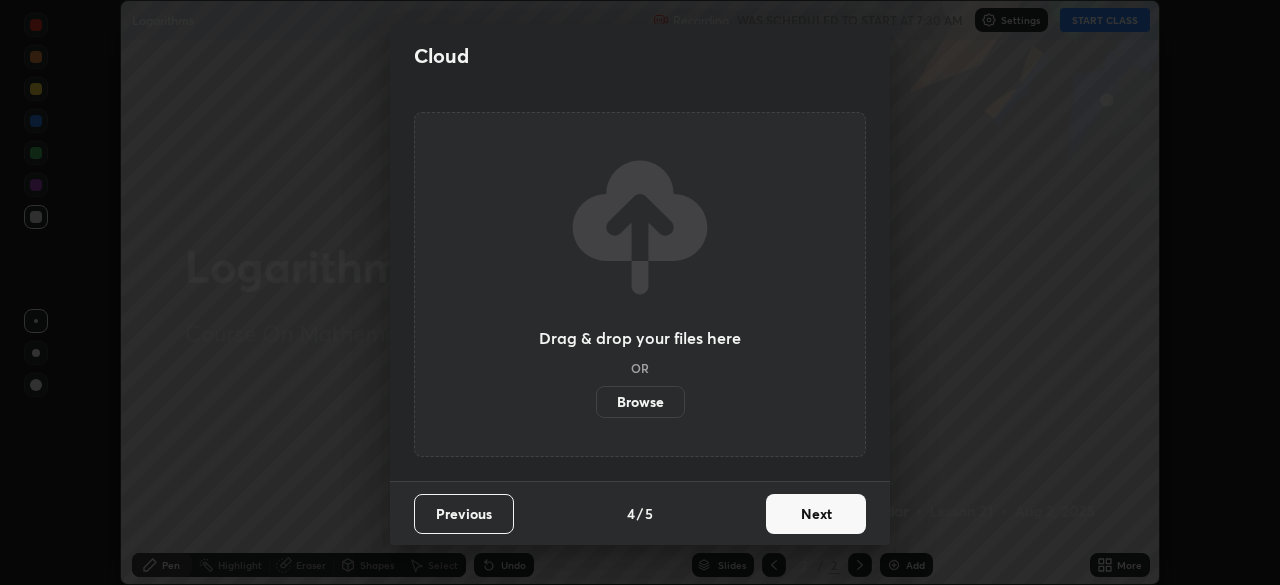 click on "Next" at bounding box center [816, 514] 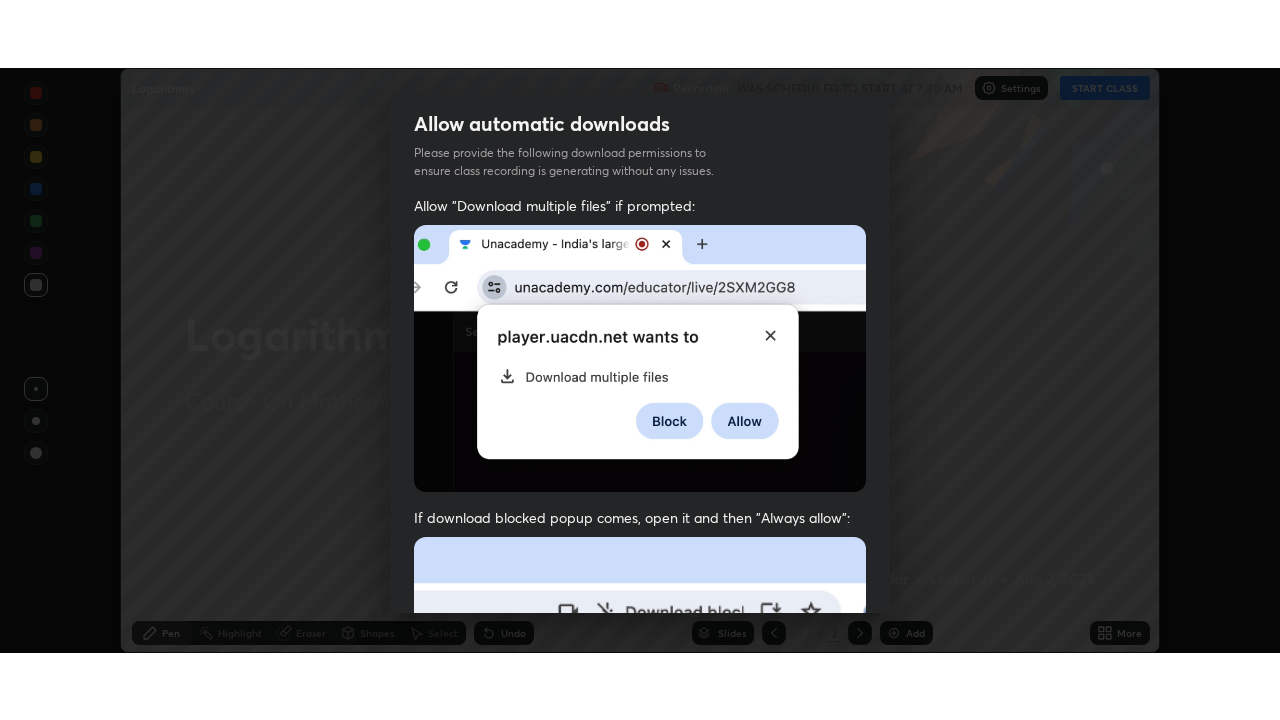 scroll, scrollTop: 479, scrollLeft: 0, axis: vertical 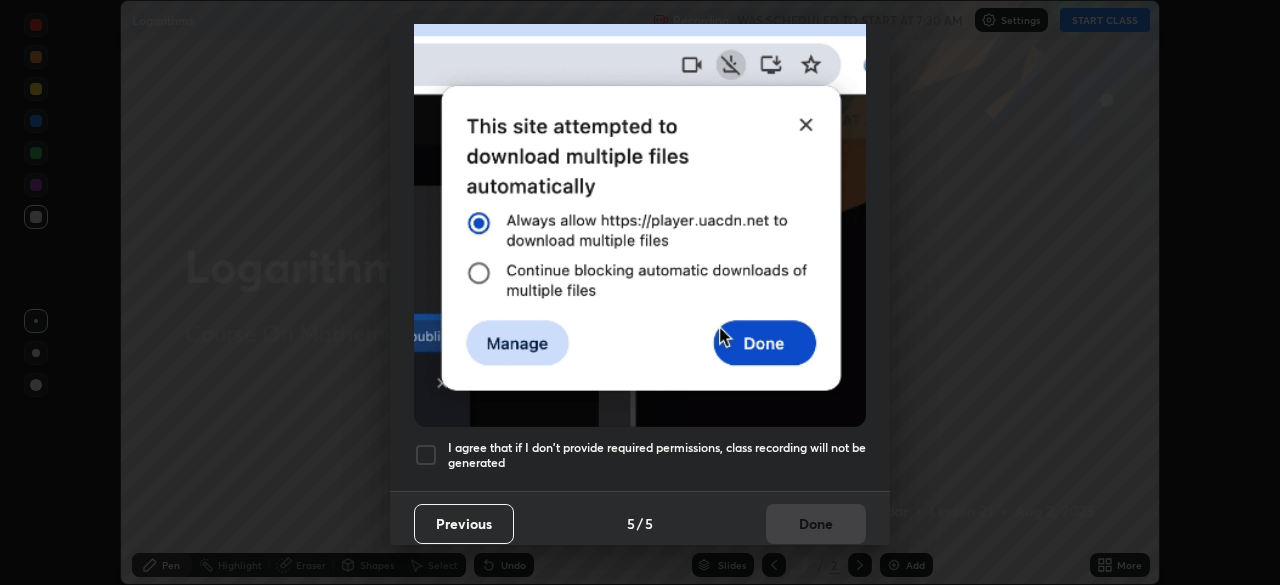 click at bounding box center [426, 455] 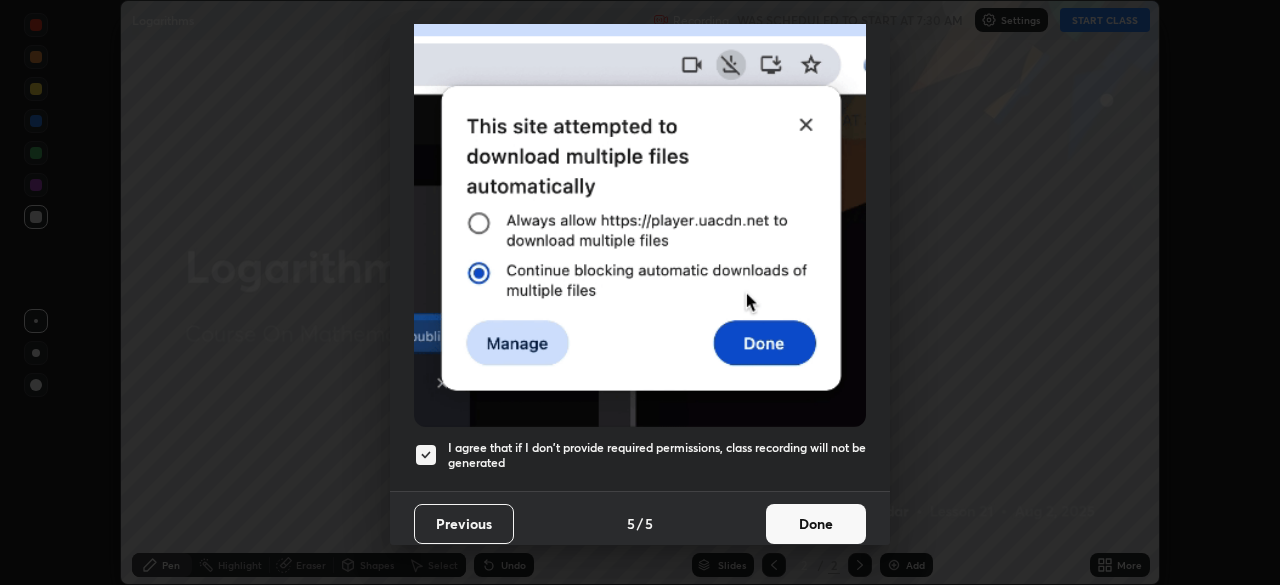 click on "Done" at bounding box center [816, 524] 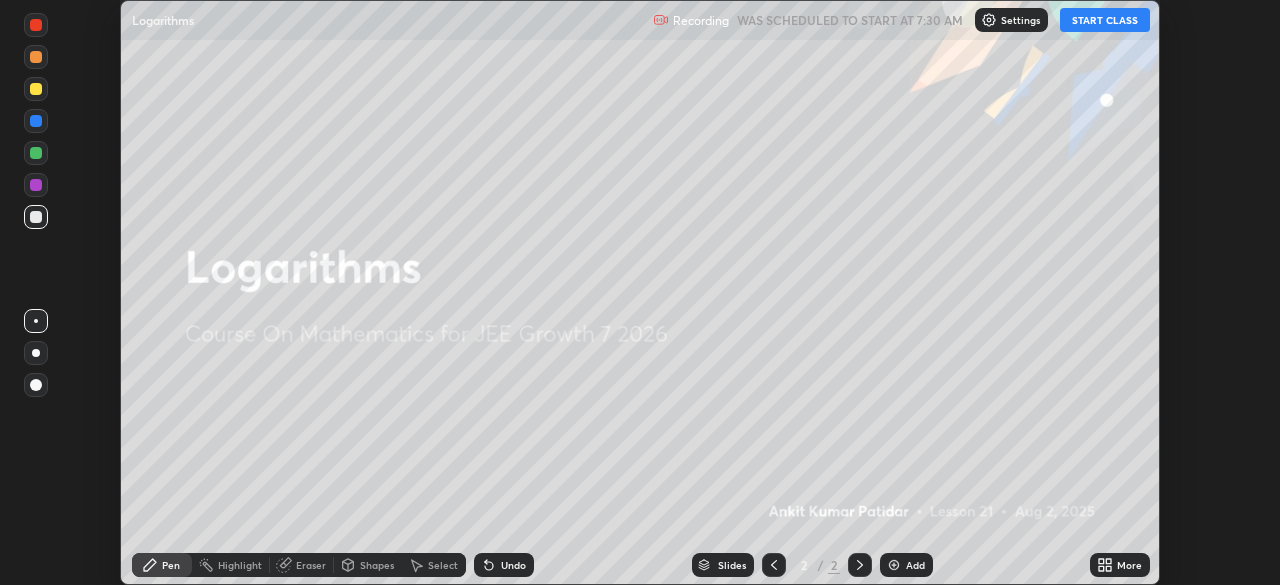 click on "START CLASS" at bounding box center (1105, 20) 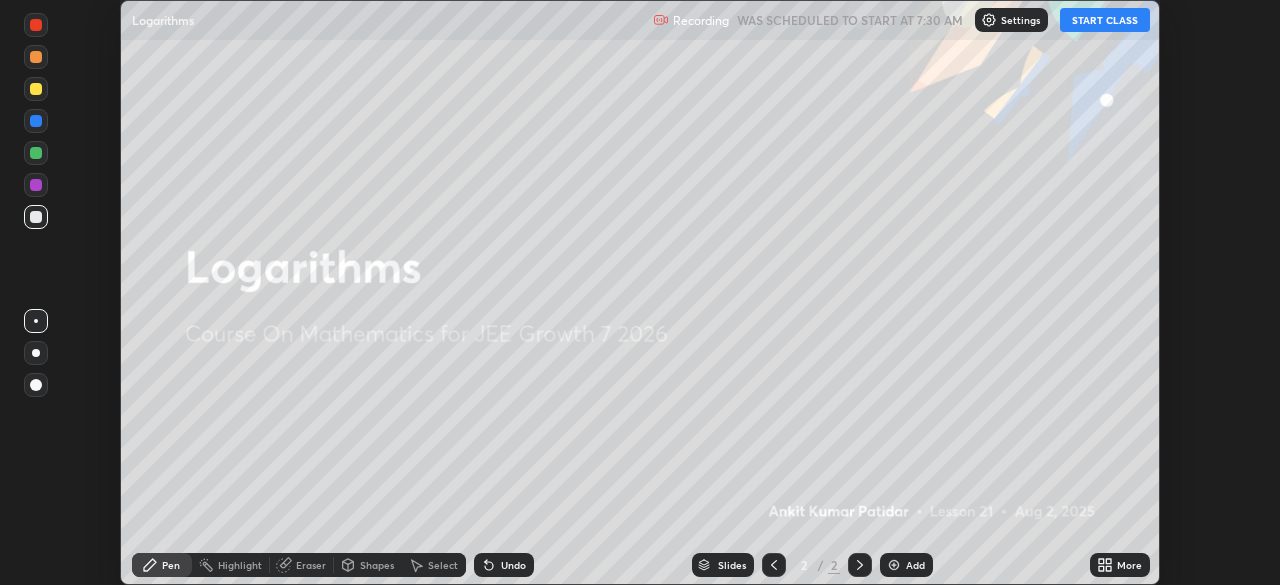 click on "More" at bounding box center (1120, 565) 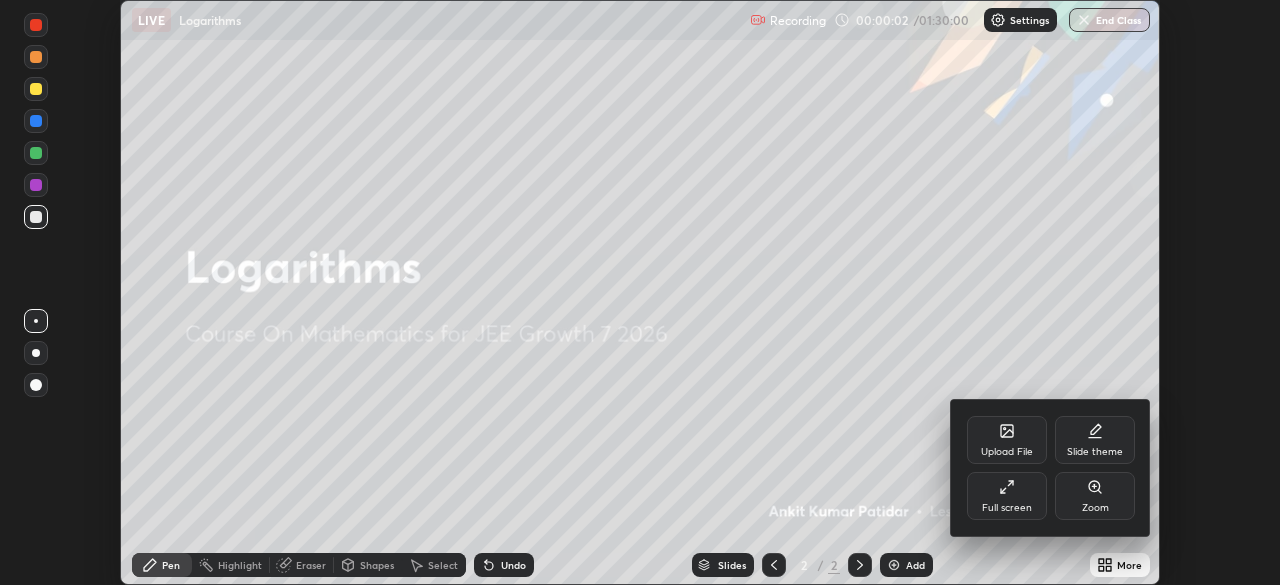 click on "Full screen" at bounding box center (1007, 496) 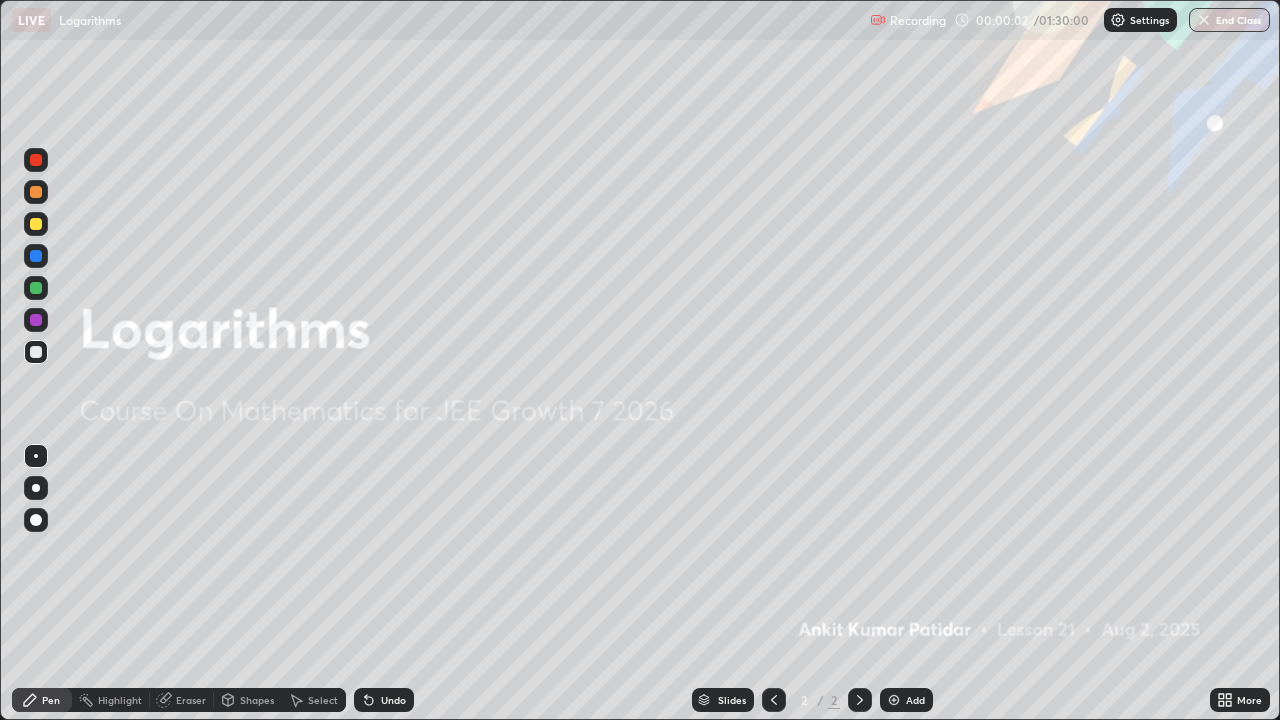 scroll, scrollTop: 99280, scrollLeft: 98720, axis: both 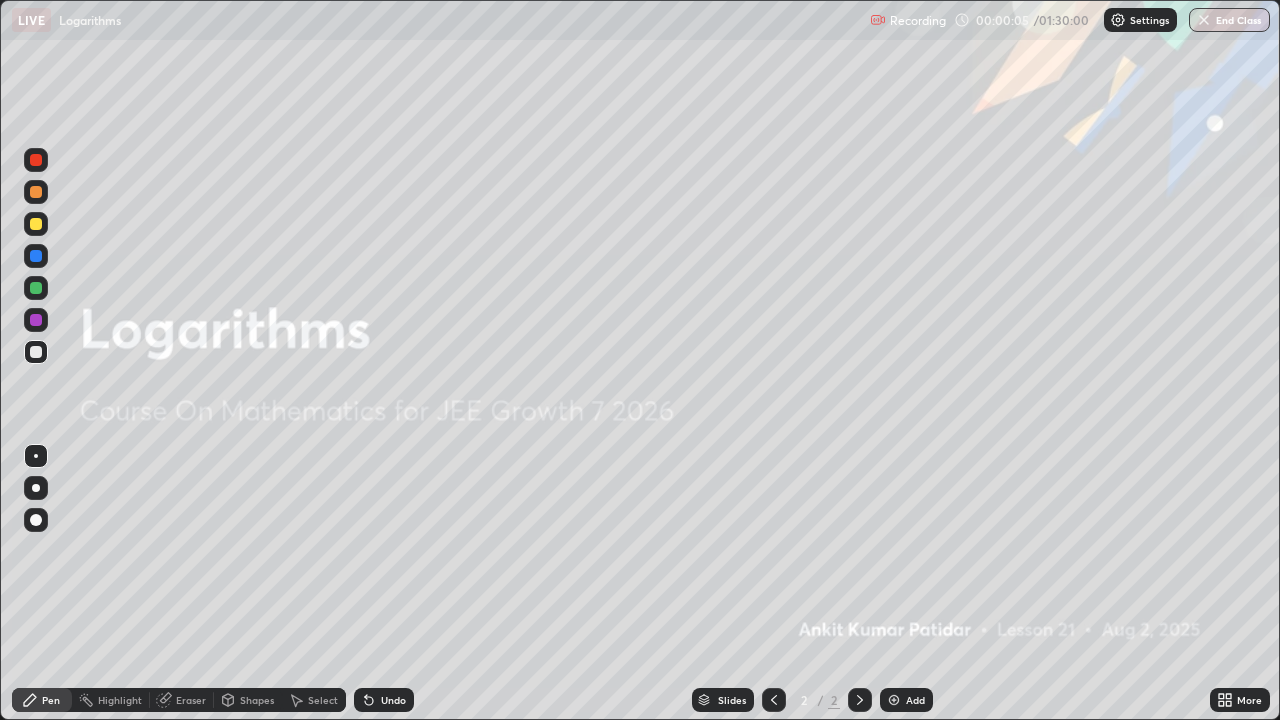 click on "Add" at bounding box center [915, 700] 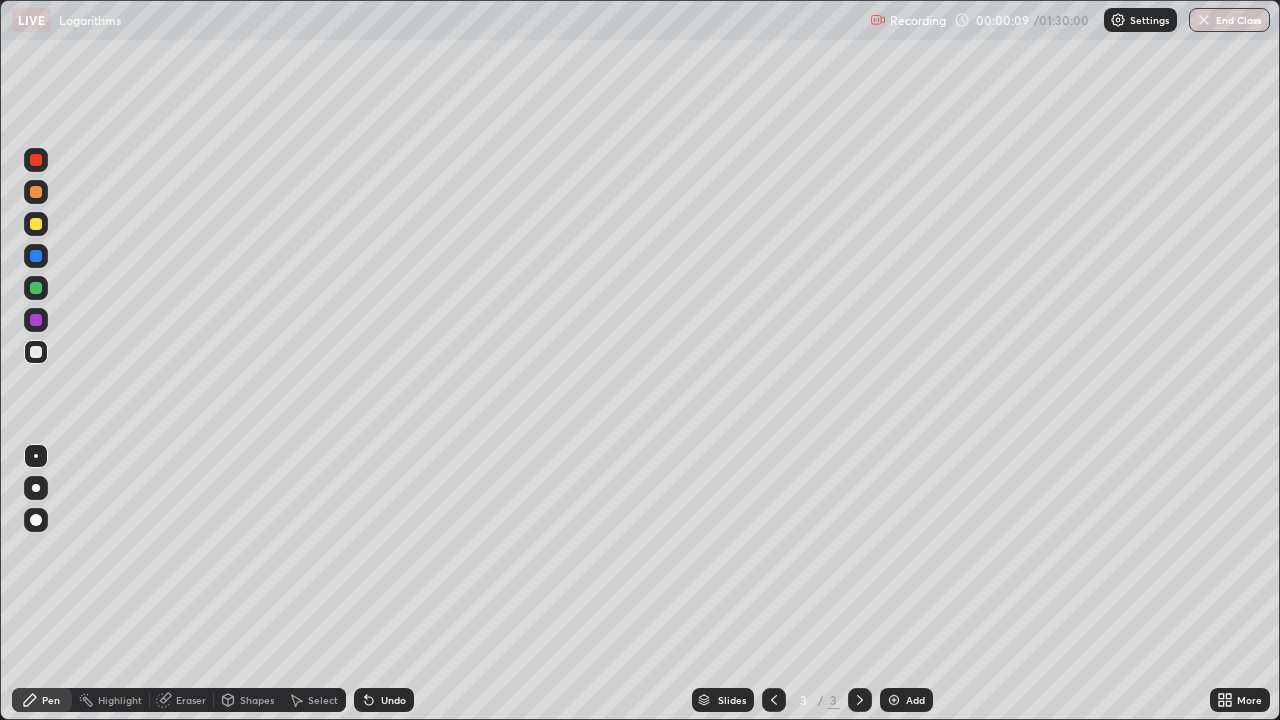 click on "Eraser" at bounding box center (191, 700) 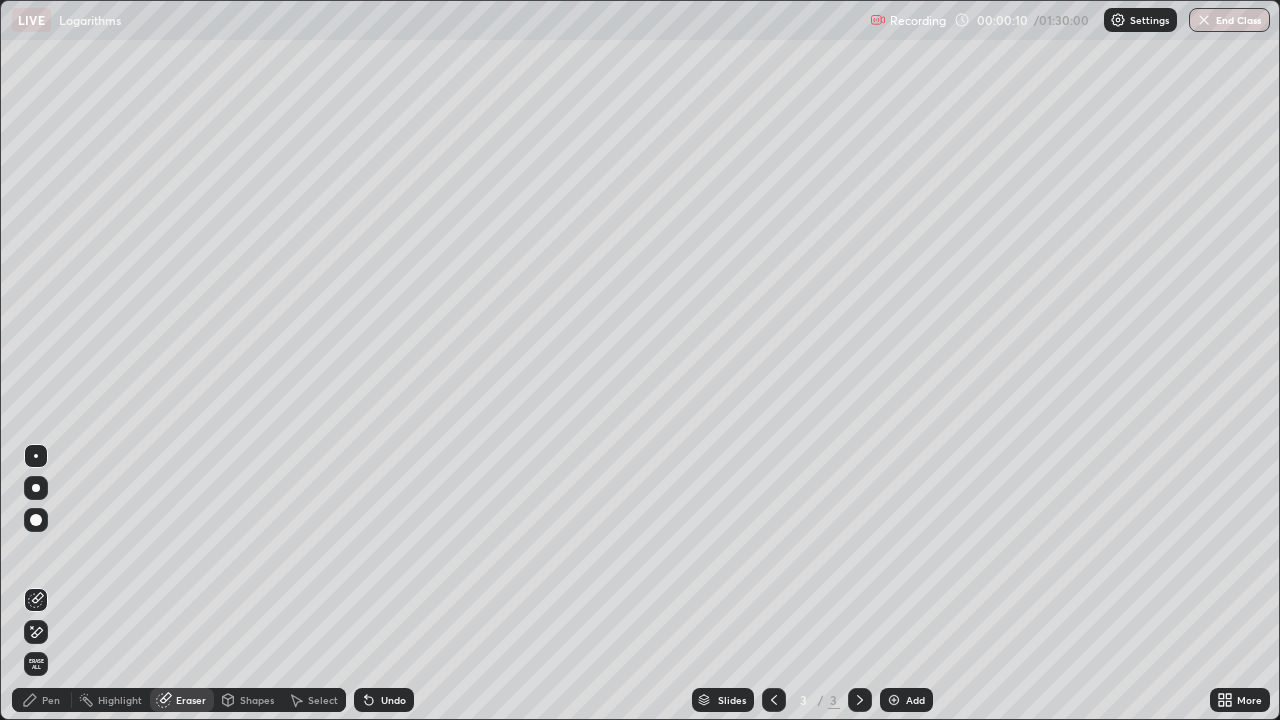 click at bounding box center (36, 632) 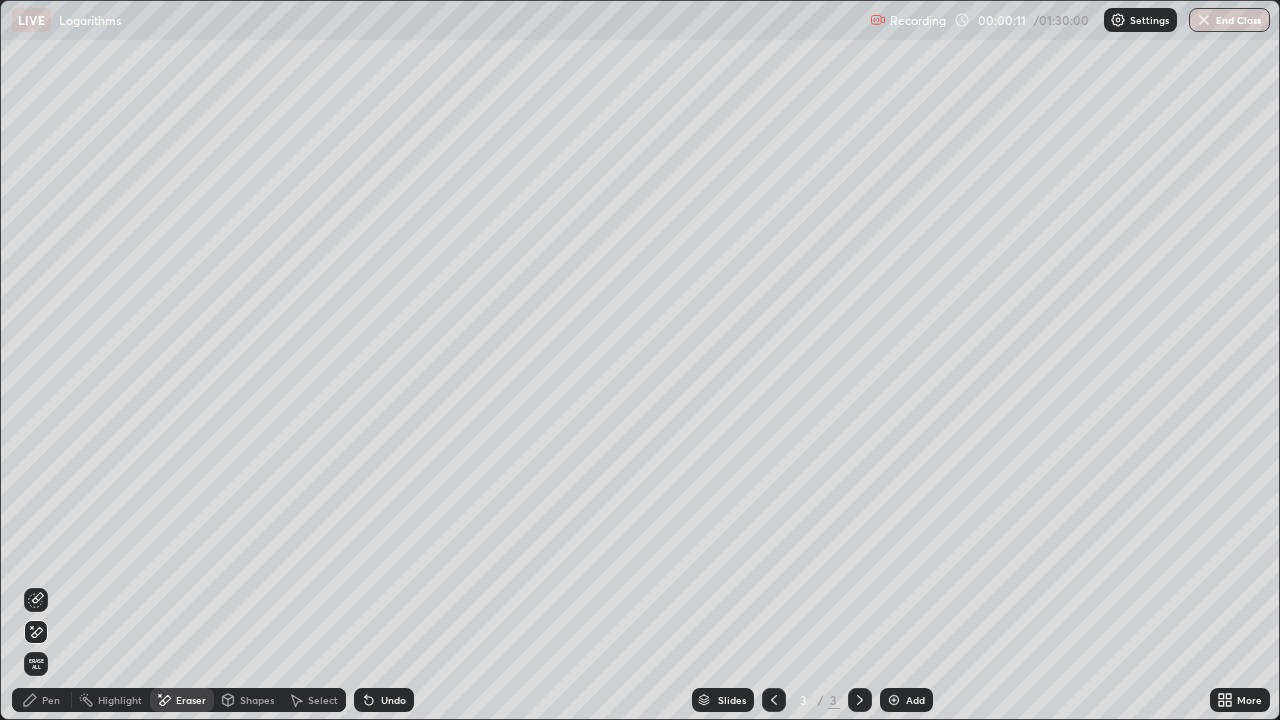 click on "Pen" at bounding box center (51, 700) 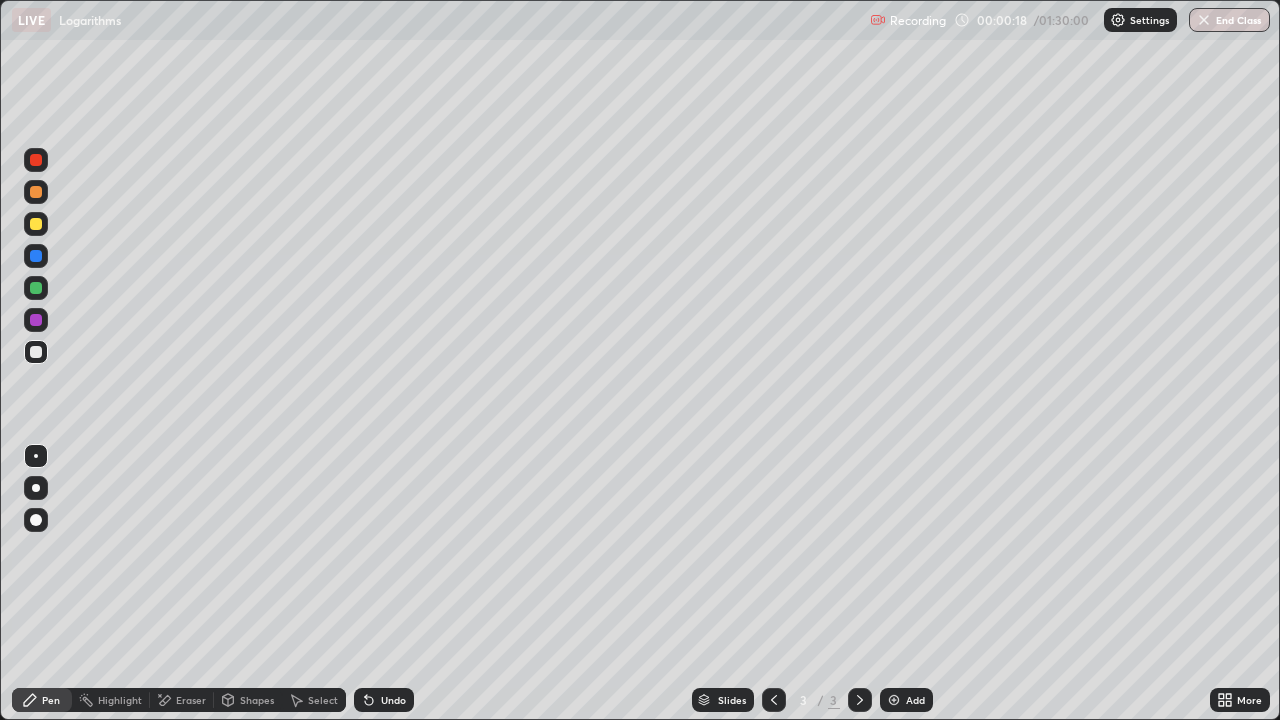 click at bounding box center [36, 488] 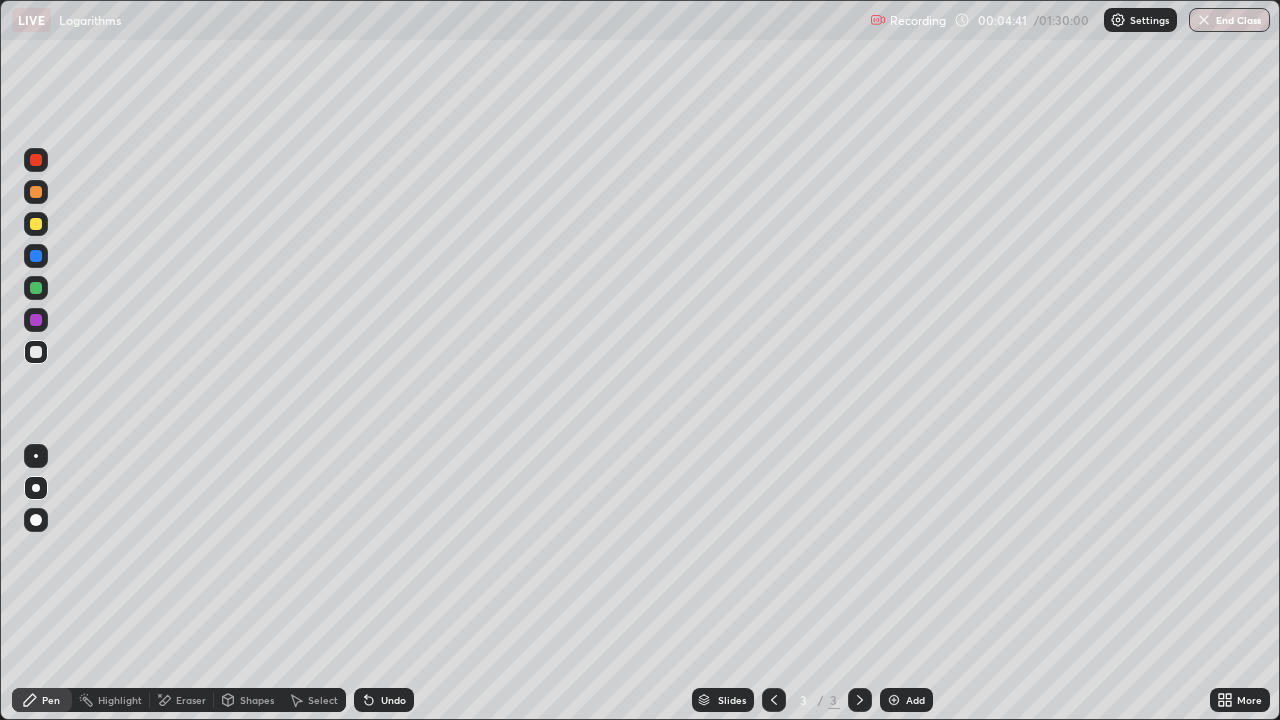 click on "Eraser" at bounding box center [191, 700] 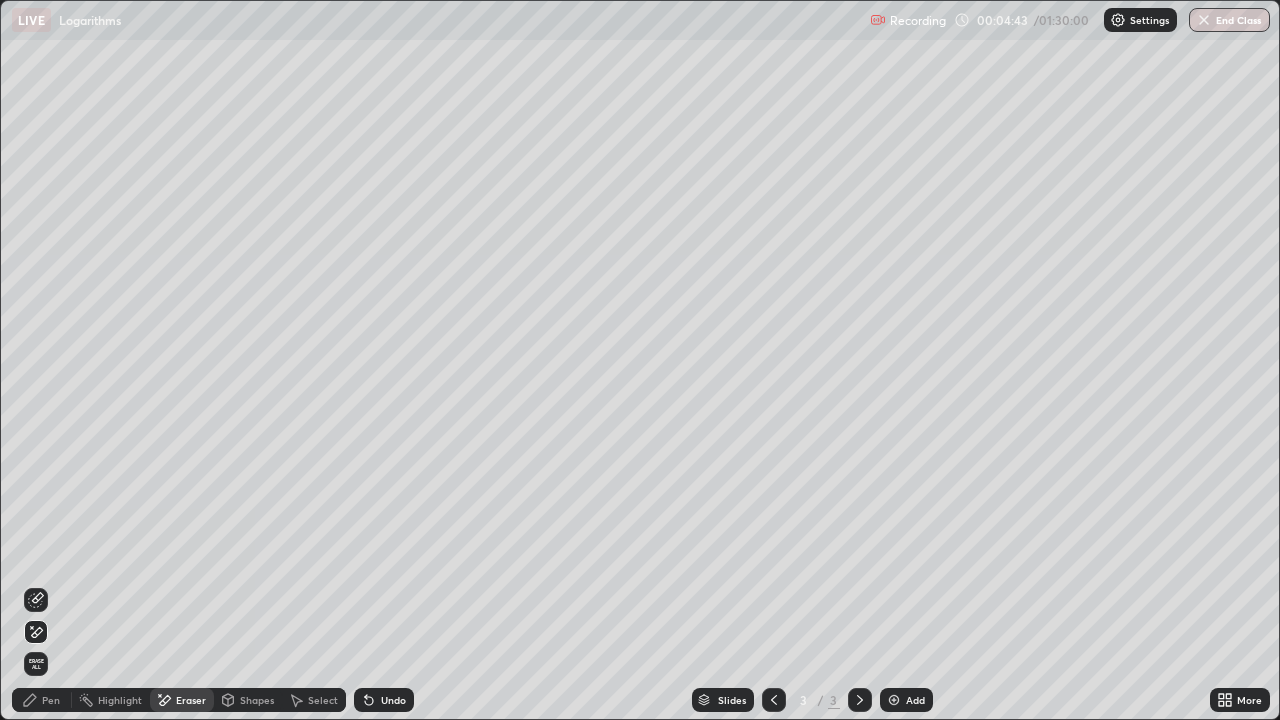 click on "Pen" at bounding box center [51, 700] 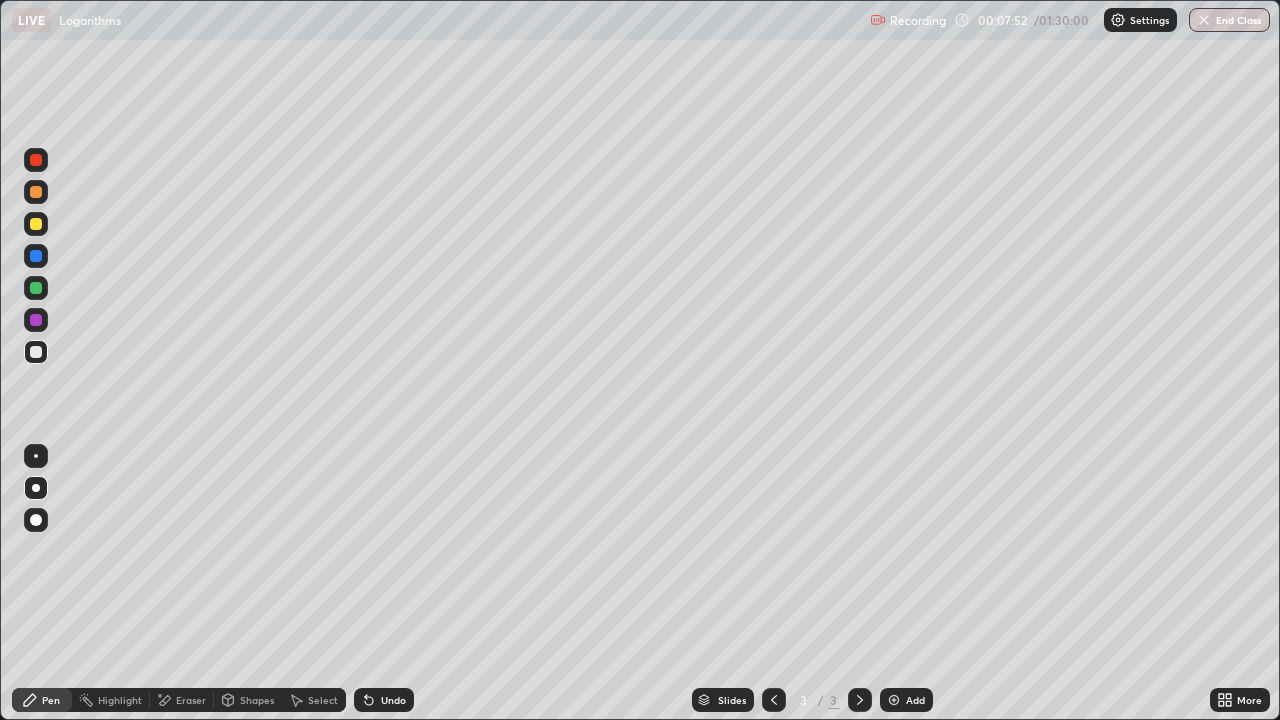 click at bounding box center [894, 700] 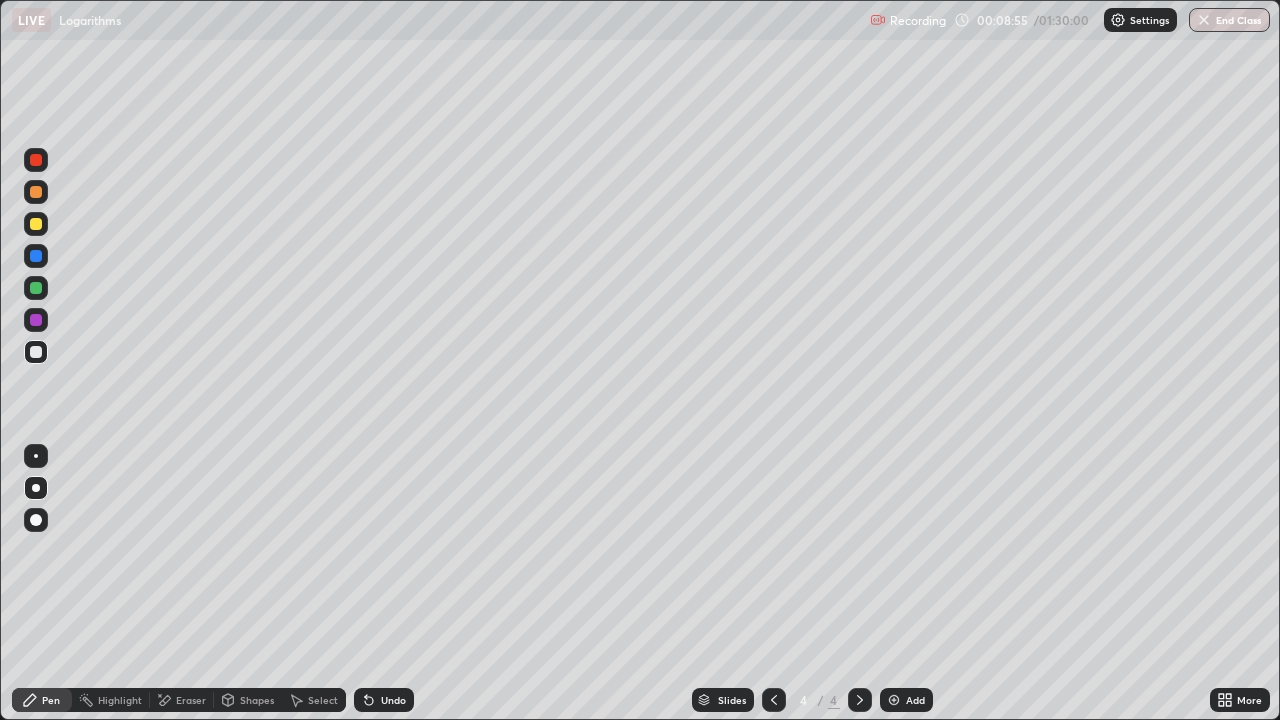 click at bounding box center [36, 224] 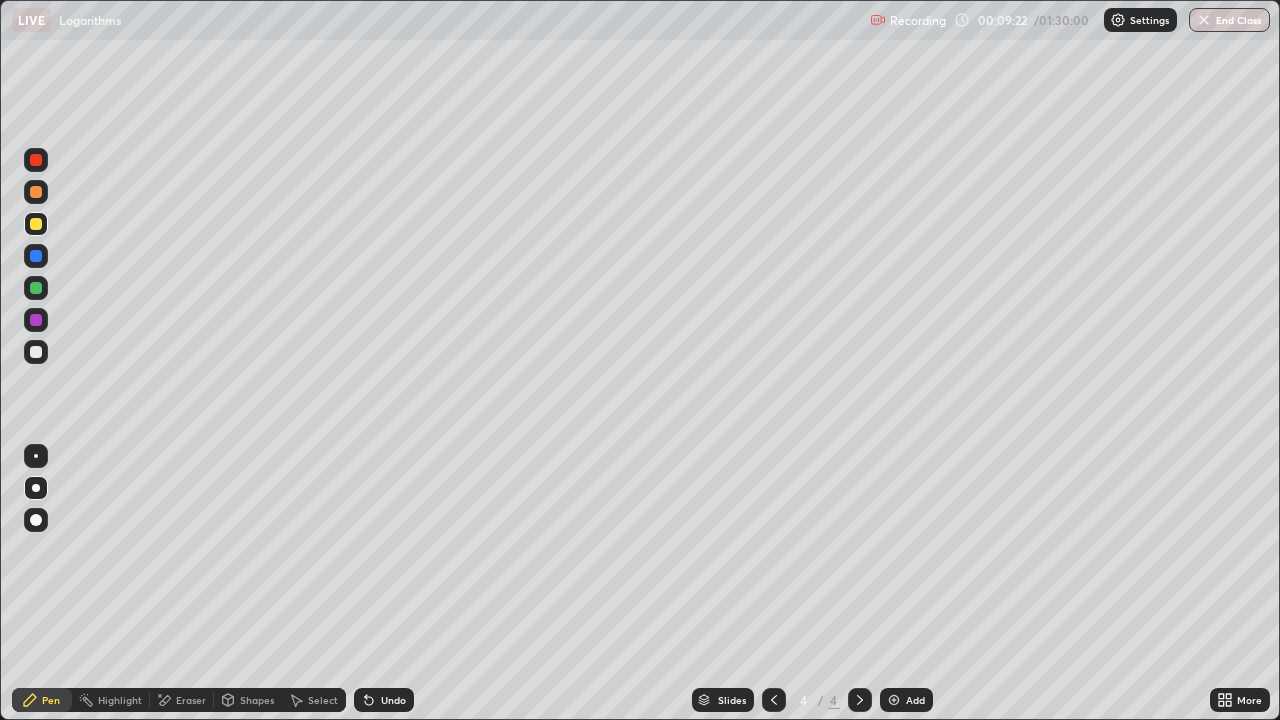 click at bounding box center [36, 352] 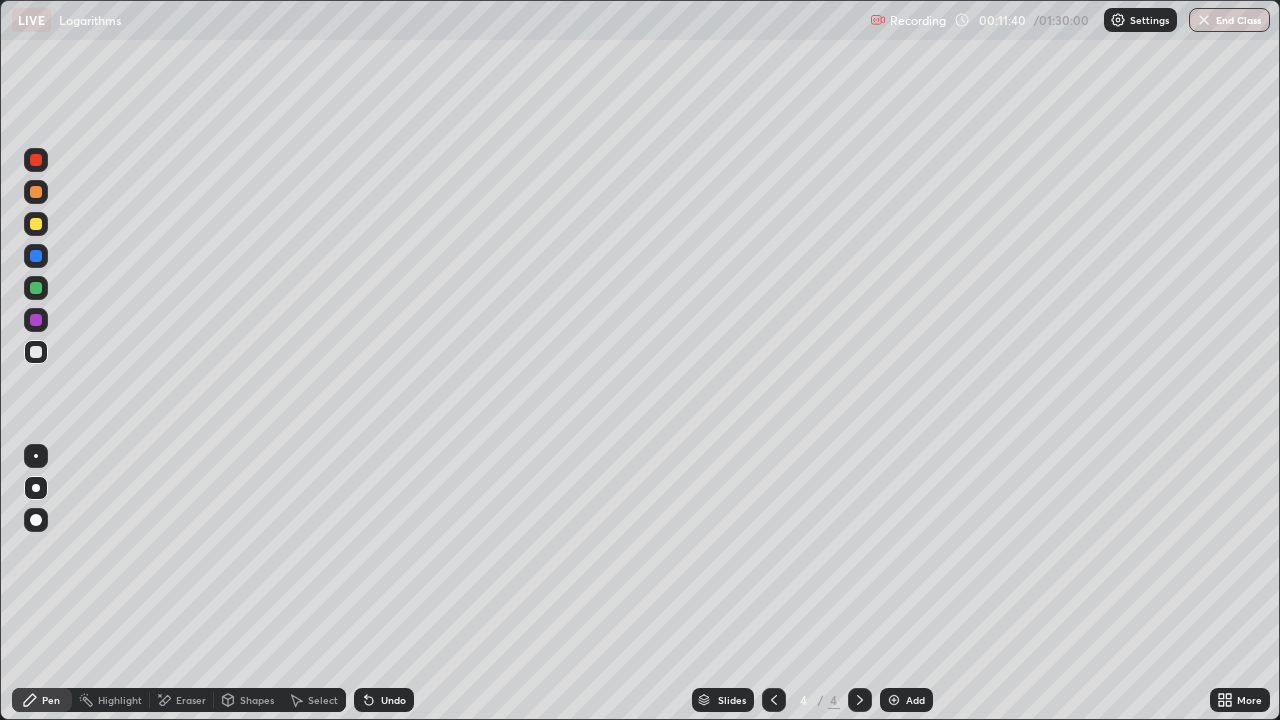 click at bounding box center (36, 224) 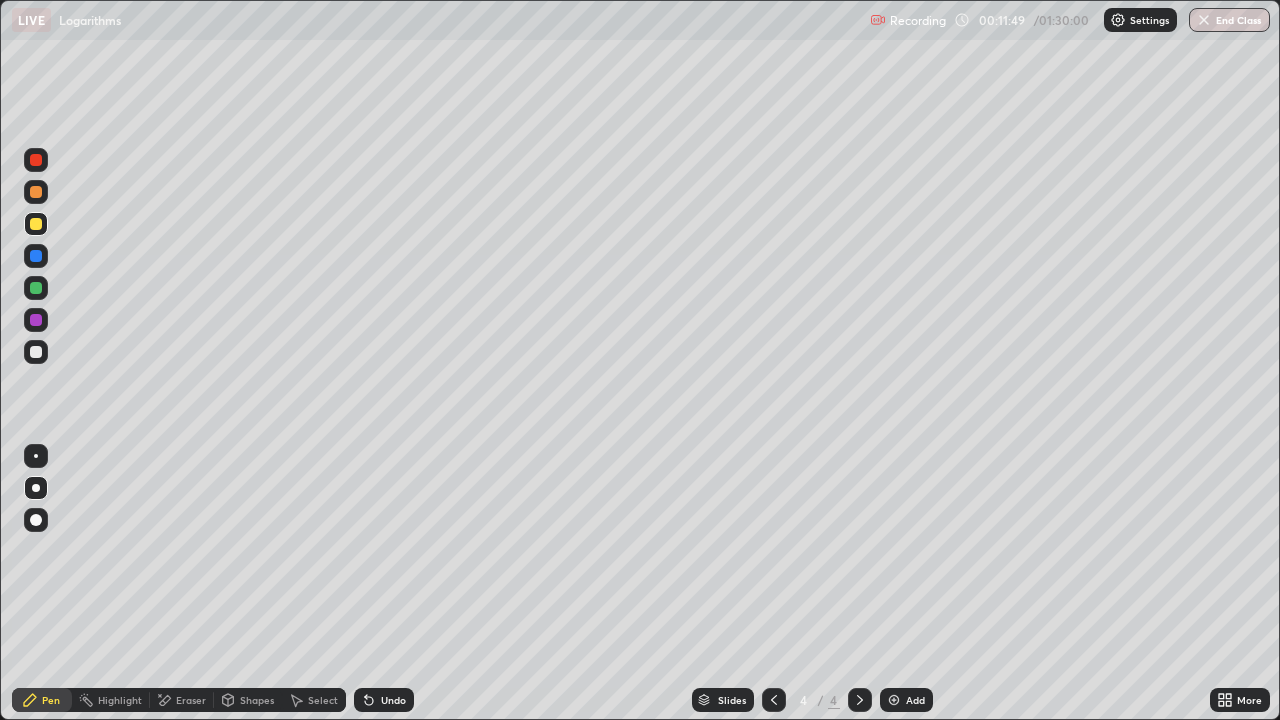 click at bounding box center [36, 352] 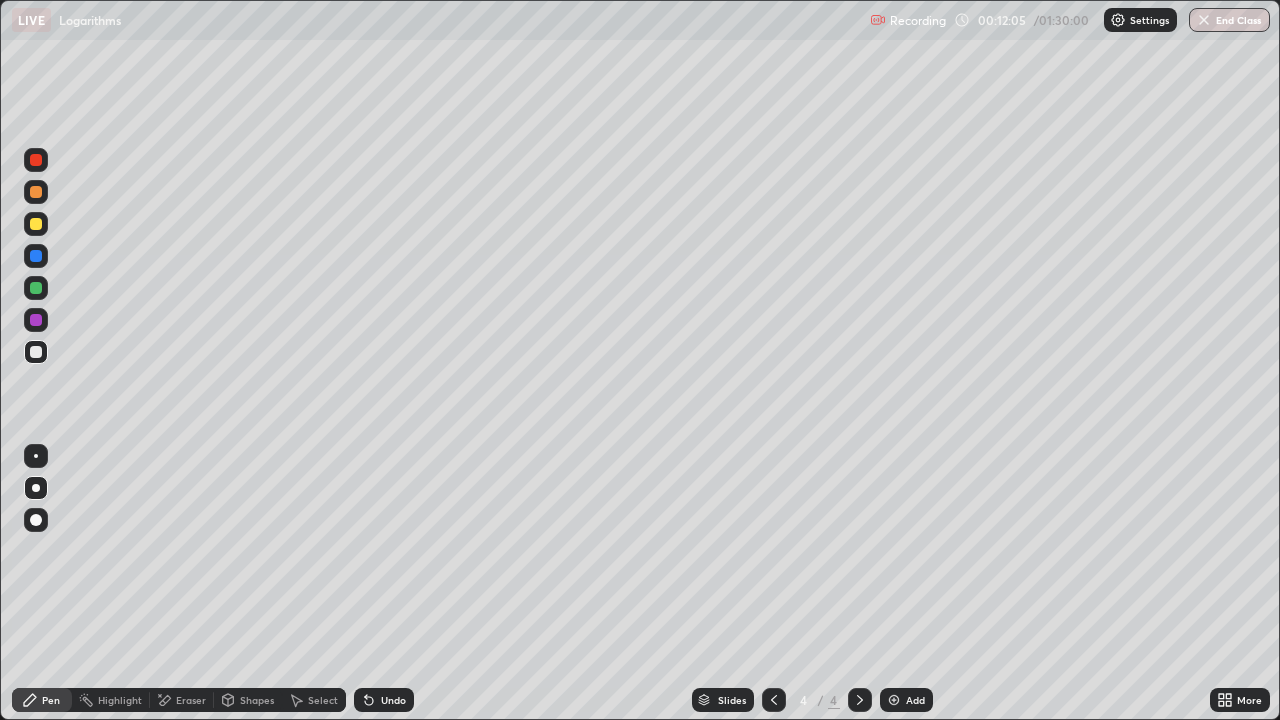click on "Add" at bounding box center [906, 700] 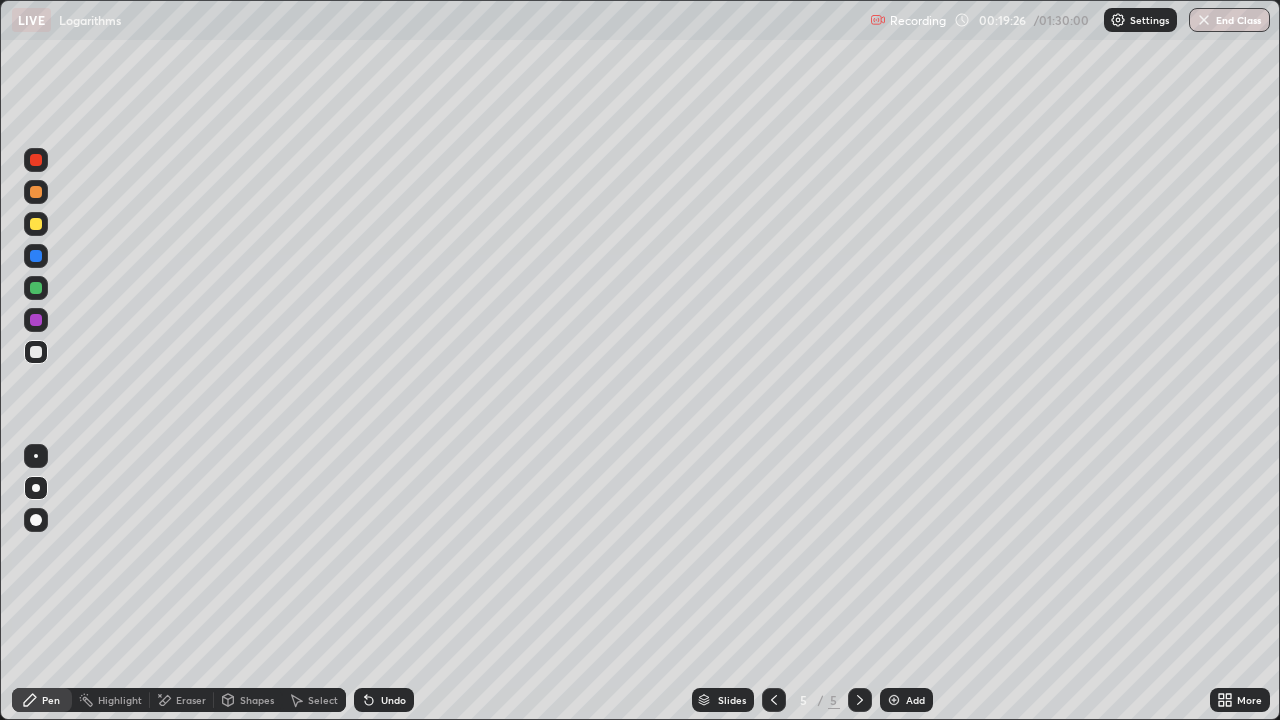 click on "Add" at bounding box center [906, 700] 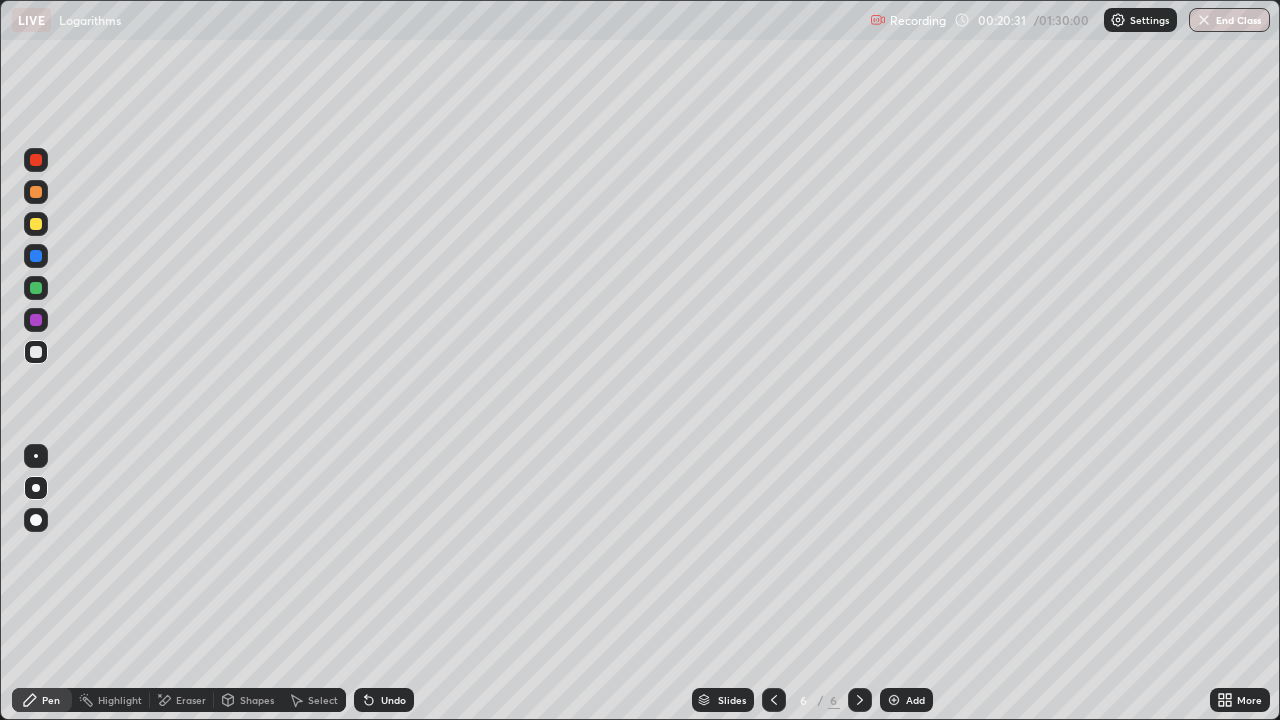 click on "Eraser" at bounding box center (191, 700) 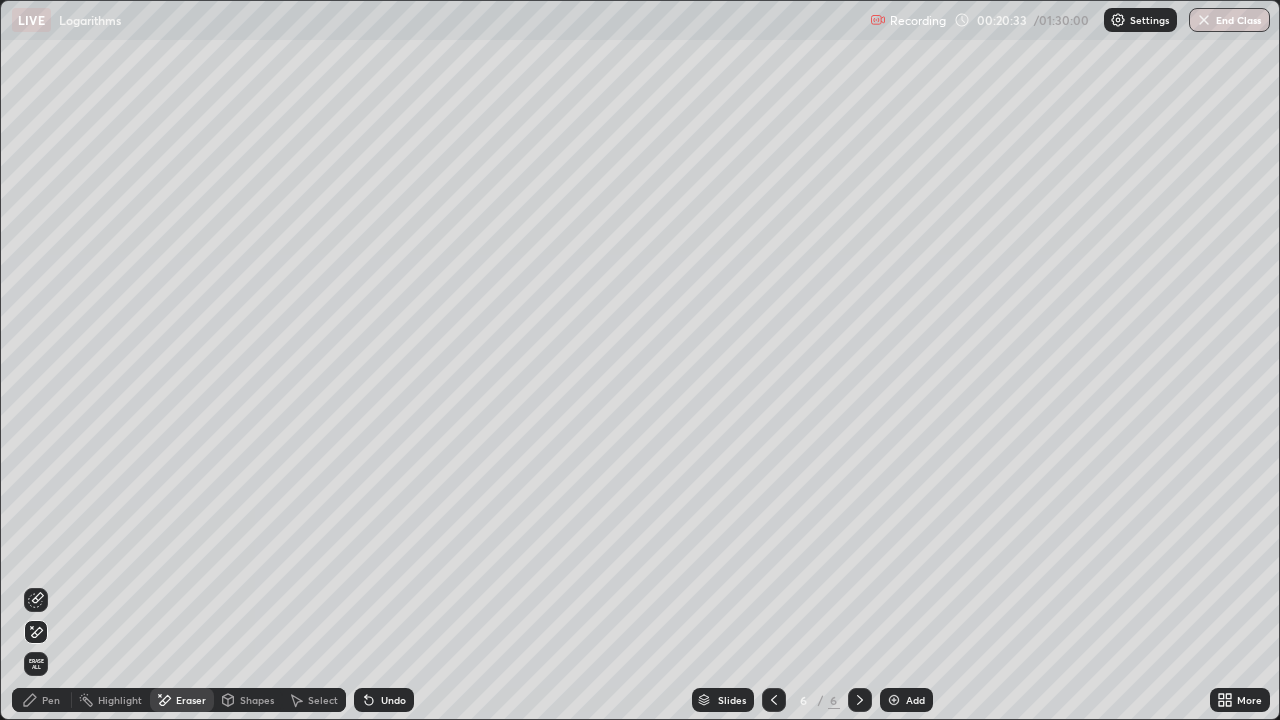 click on "Pen" at bounding box center (51, 700) 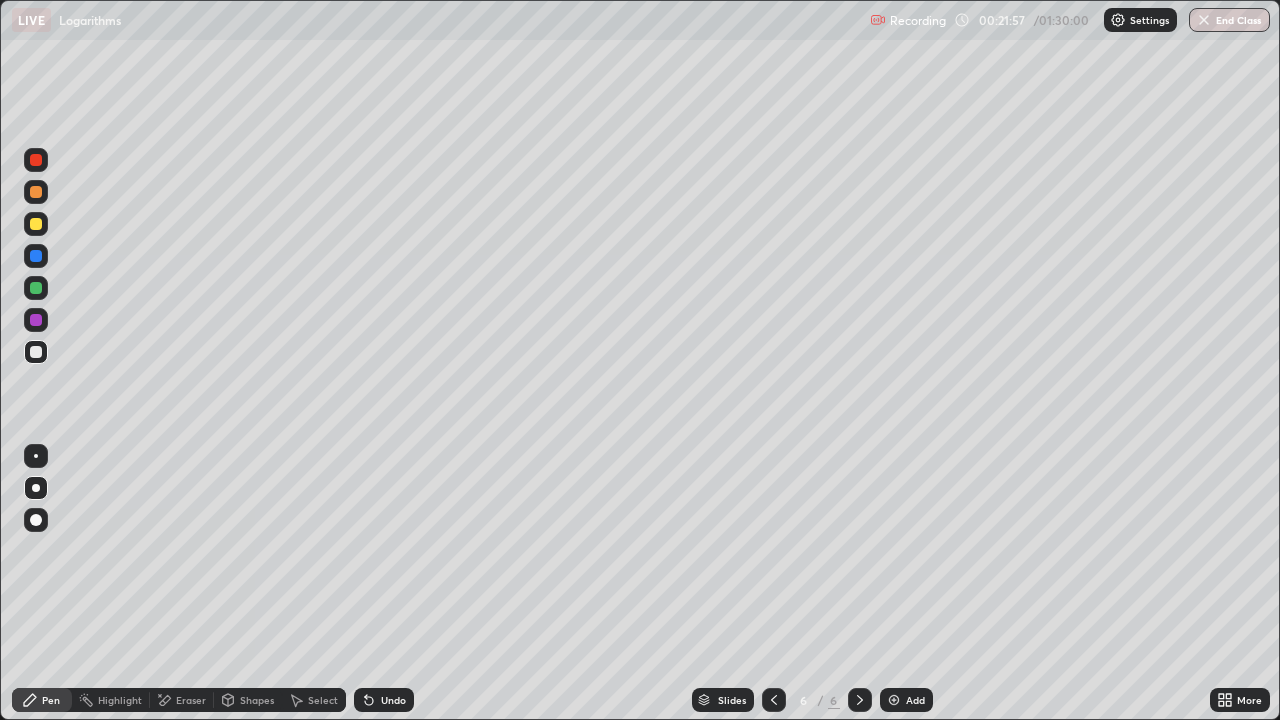 click on "Undo" at bounding box center (384, 700) 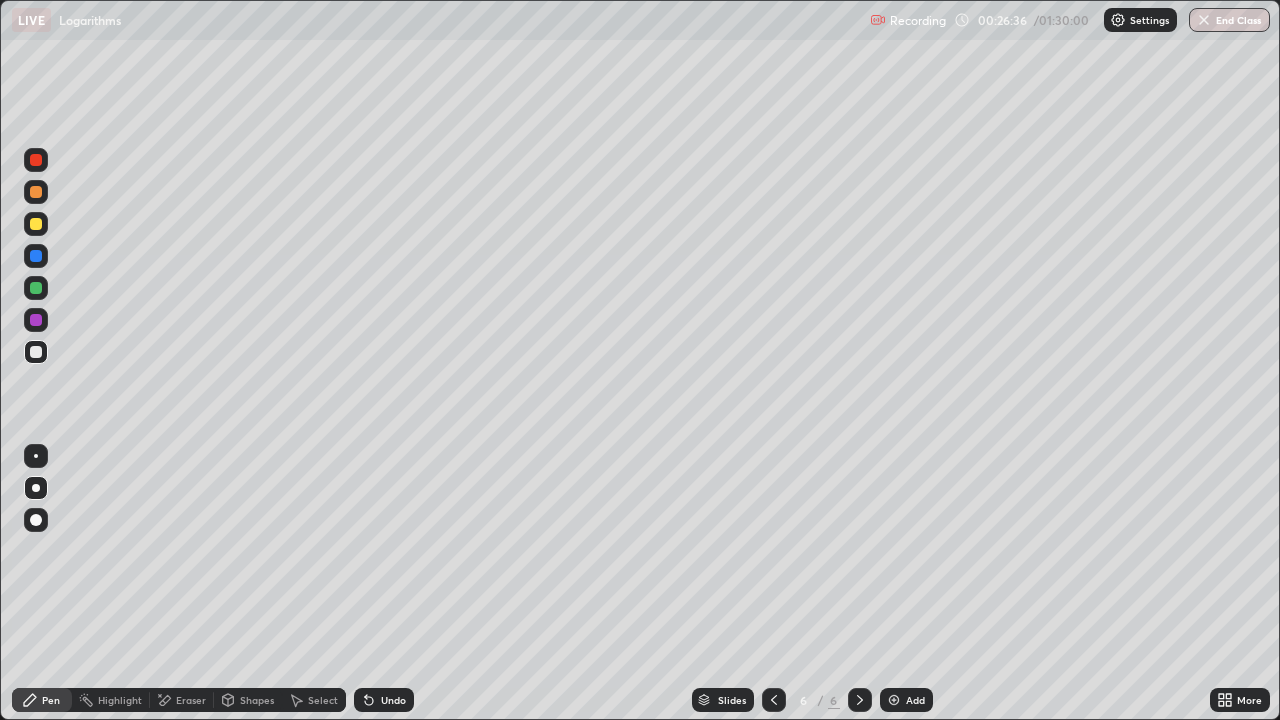 click at bounding box center (894, 700) 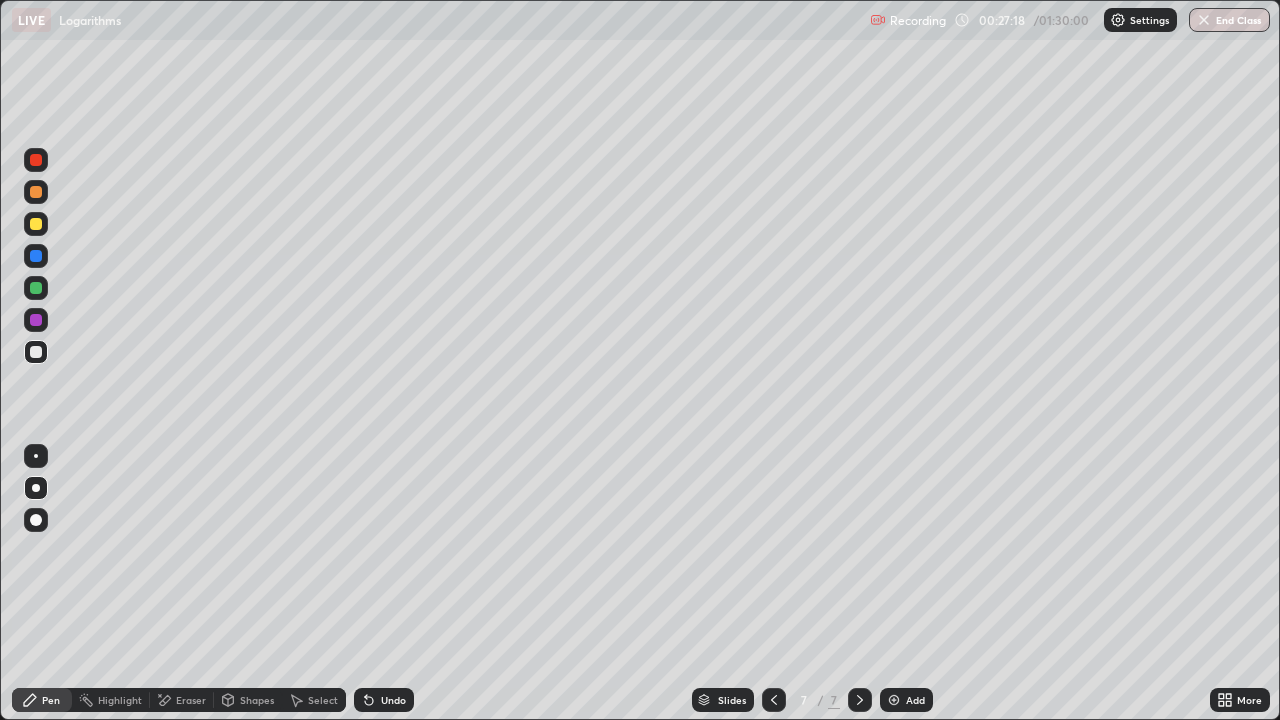 click on "Undo" at bounding box center [393, 700] 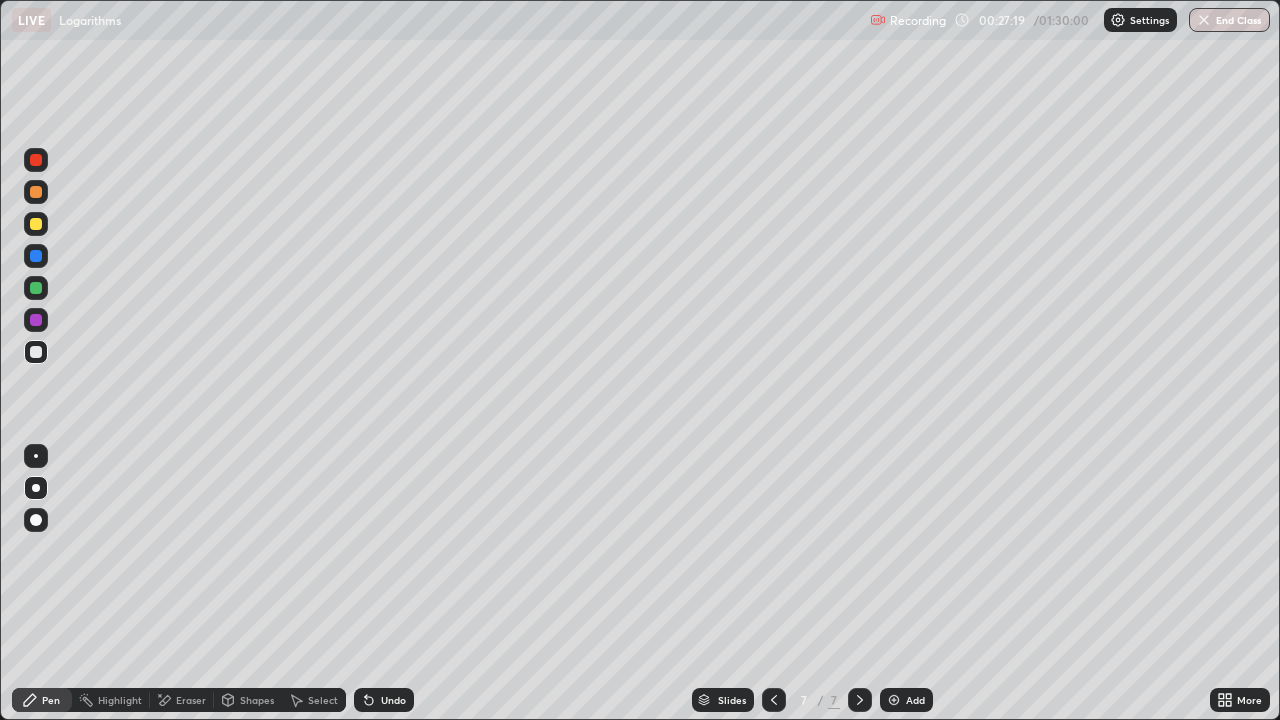 click on "Select" at bounding box center (323, 700) 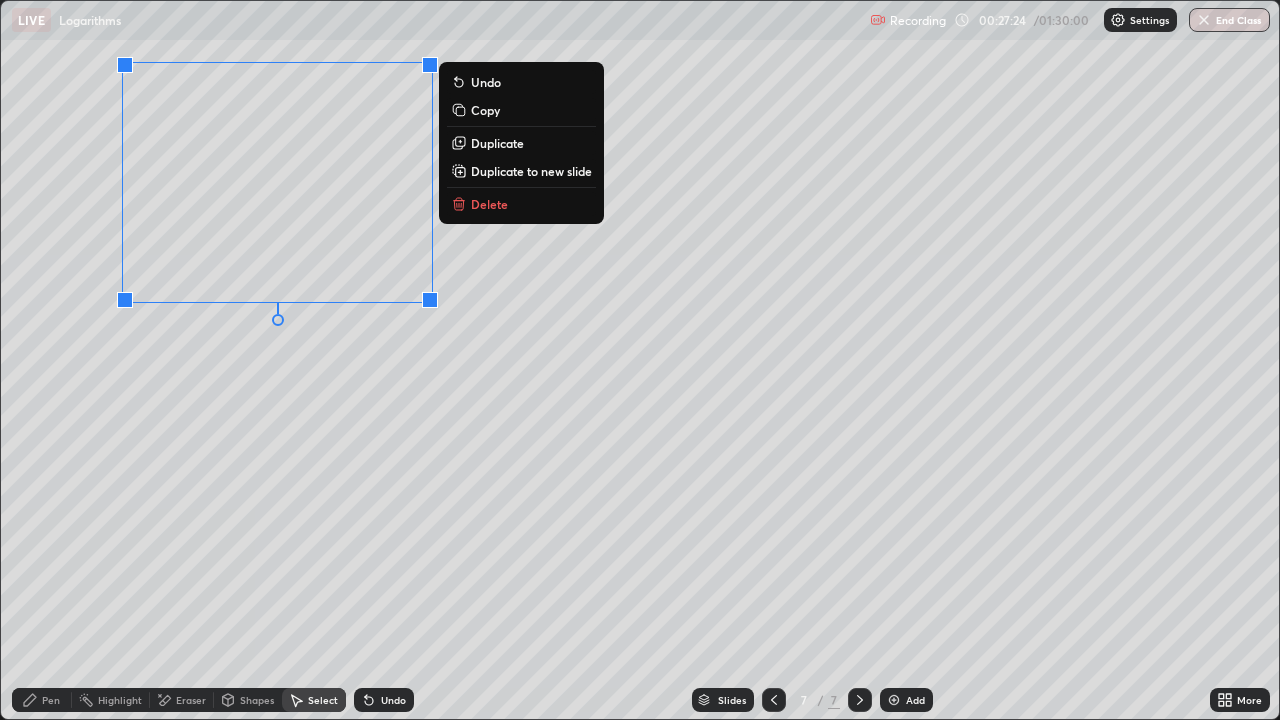 click on "Pen" at bounding box center (51, 700) 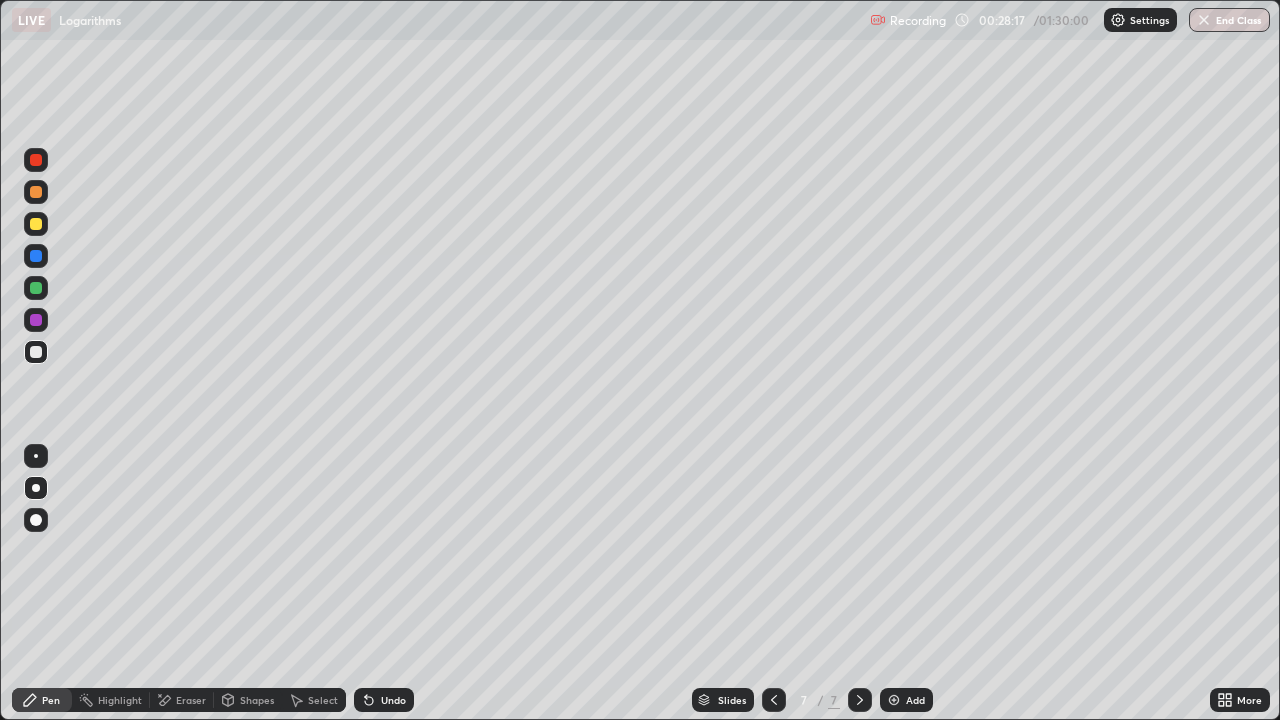 click at bounding box center (36, 224) 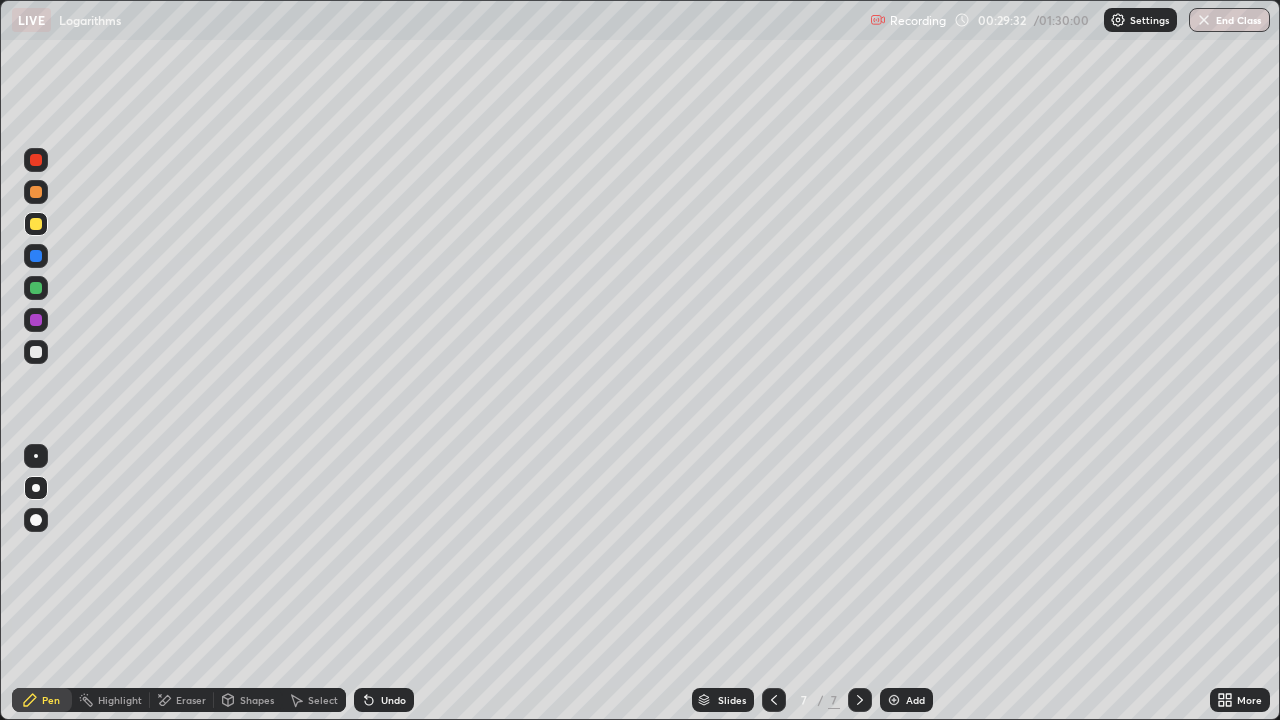 click on "Slides 7 / 7 Add" at bounding box center (812, 700) 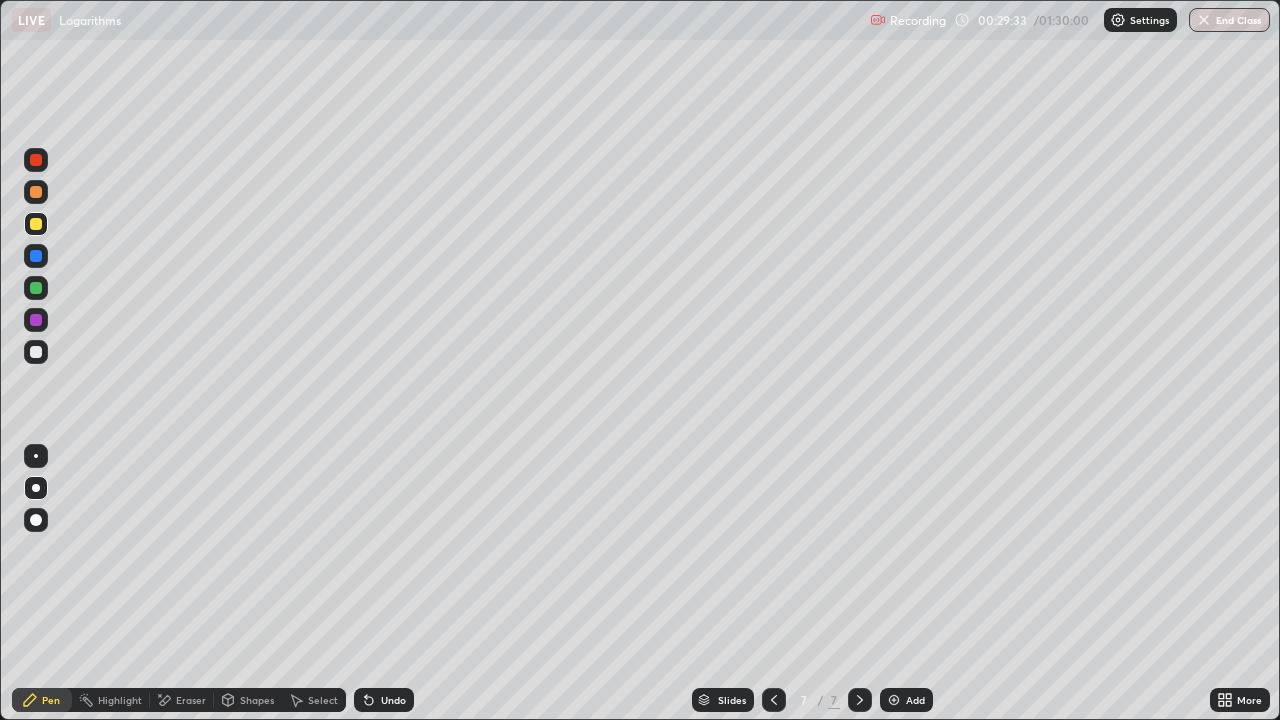 click on "Slides 7 / 7 Add" at bounding box center (812, 700) 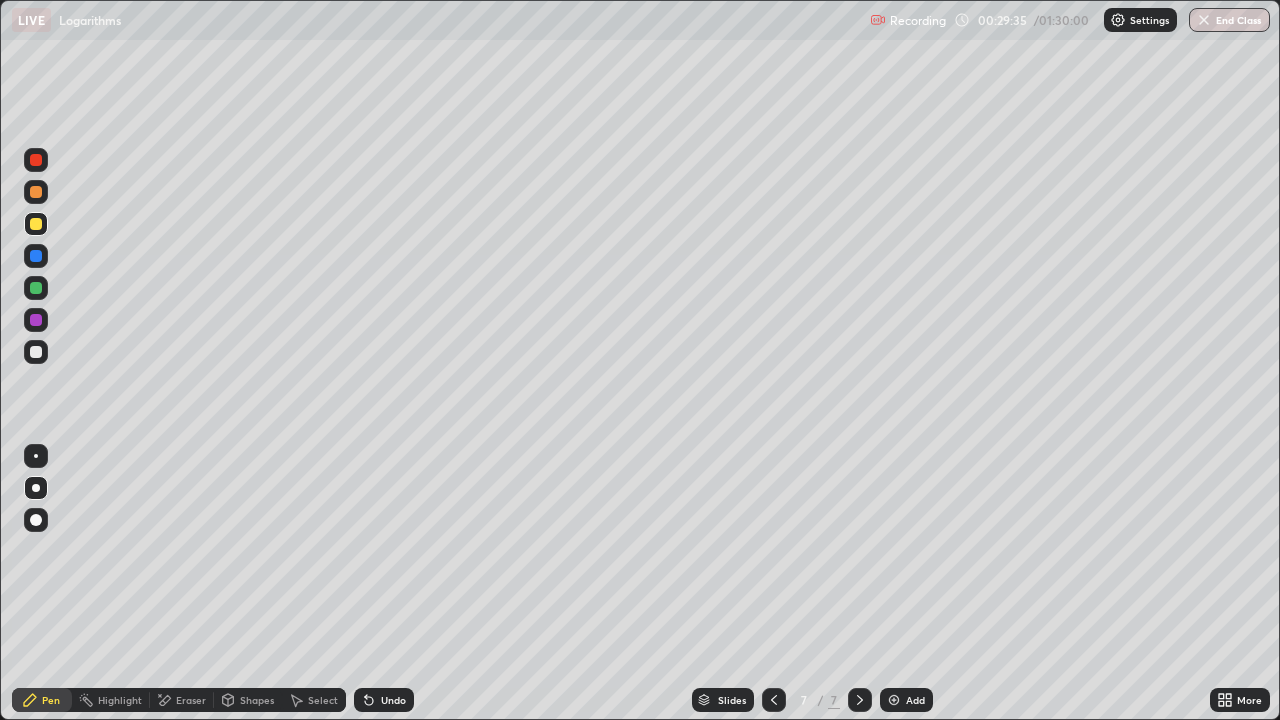 click on "Slides 7 / 7 Add" at bounding box center (812, 700) 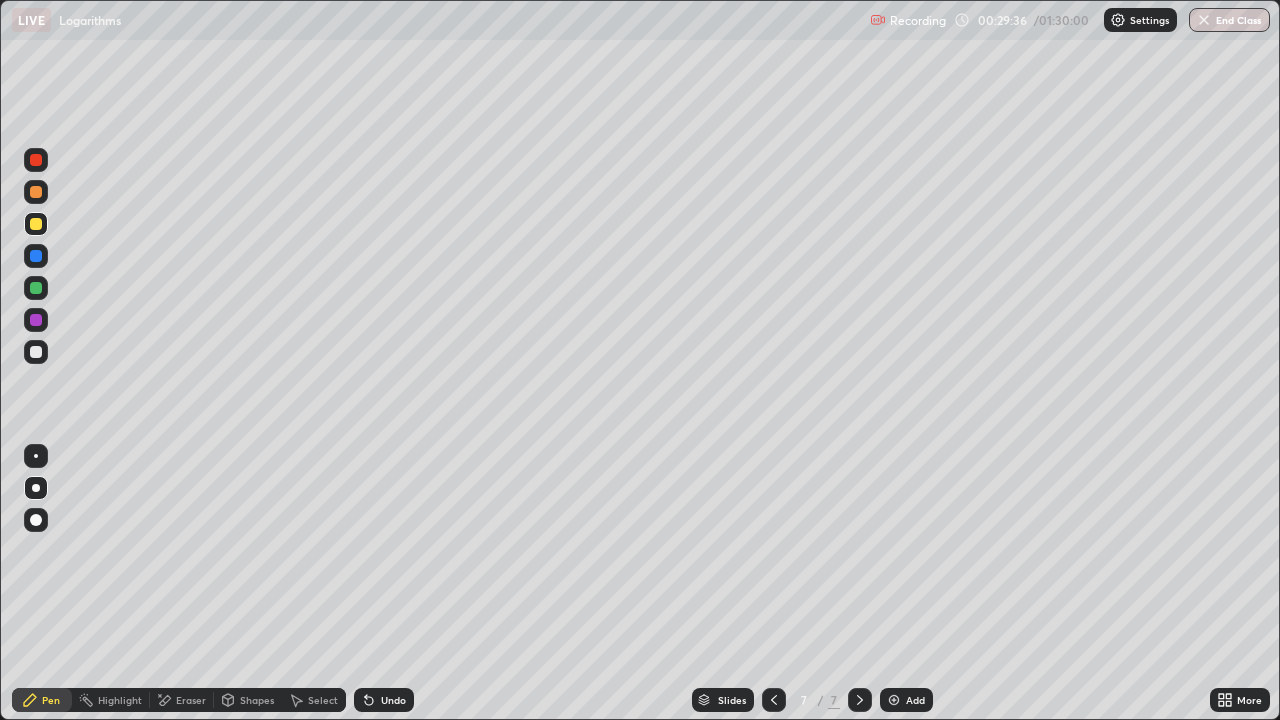 click on "Slides 7 / 7 Add" at bounding box center (812, 700) 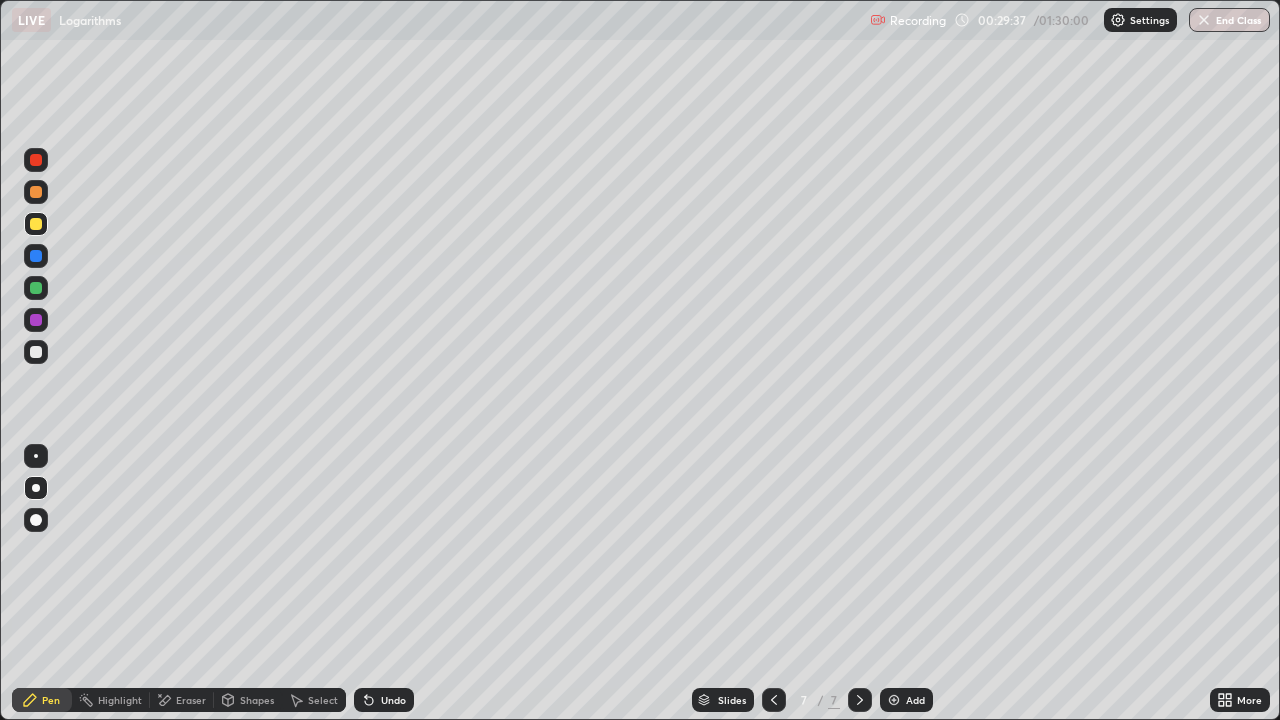 click on "Slides 7 / 7 Add" at bounding box center [812, 700] 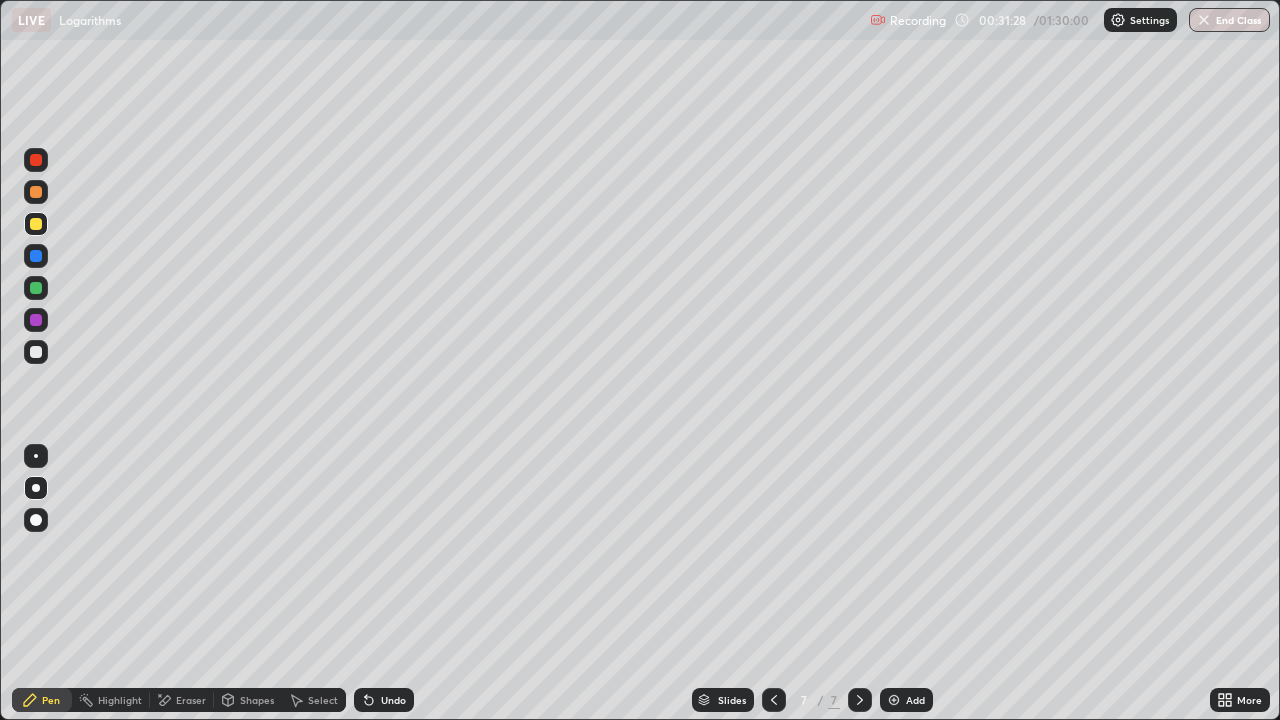 click 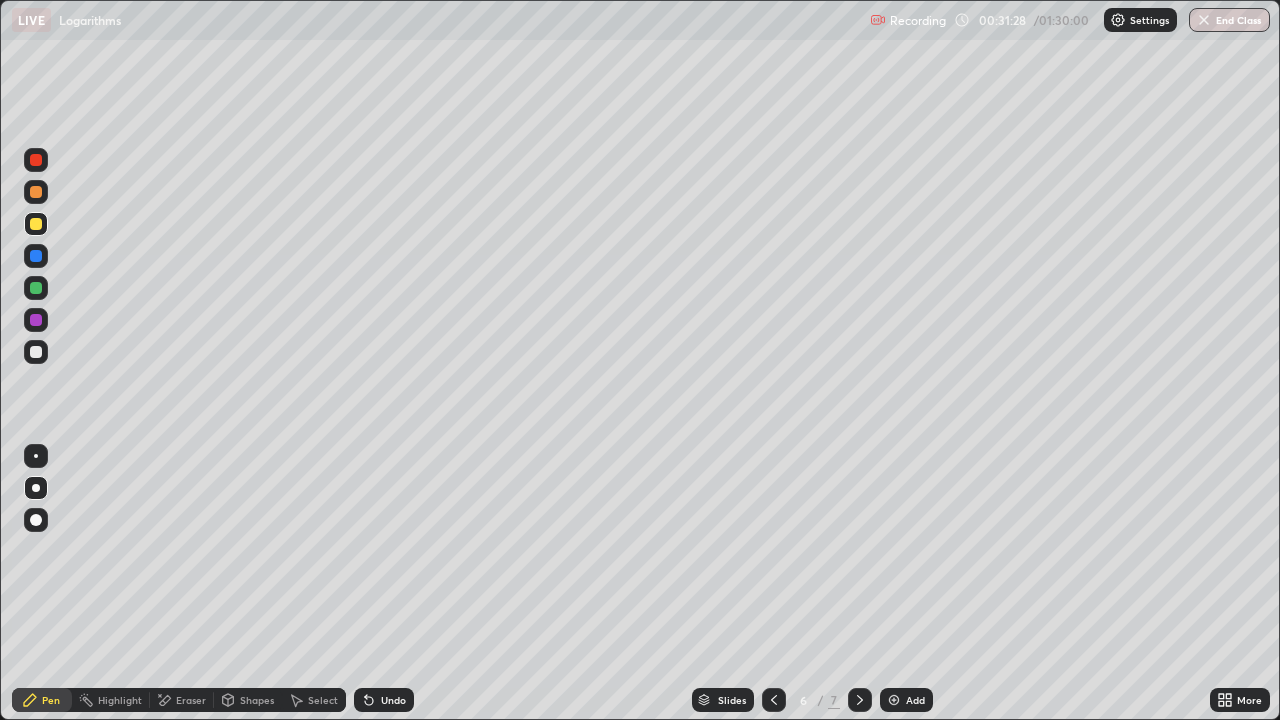 click 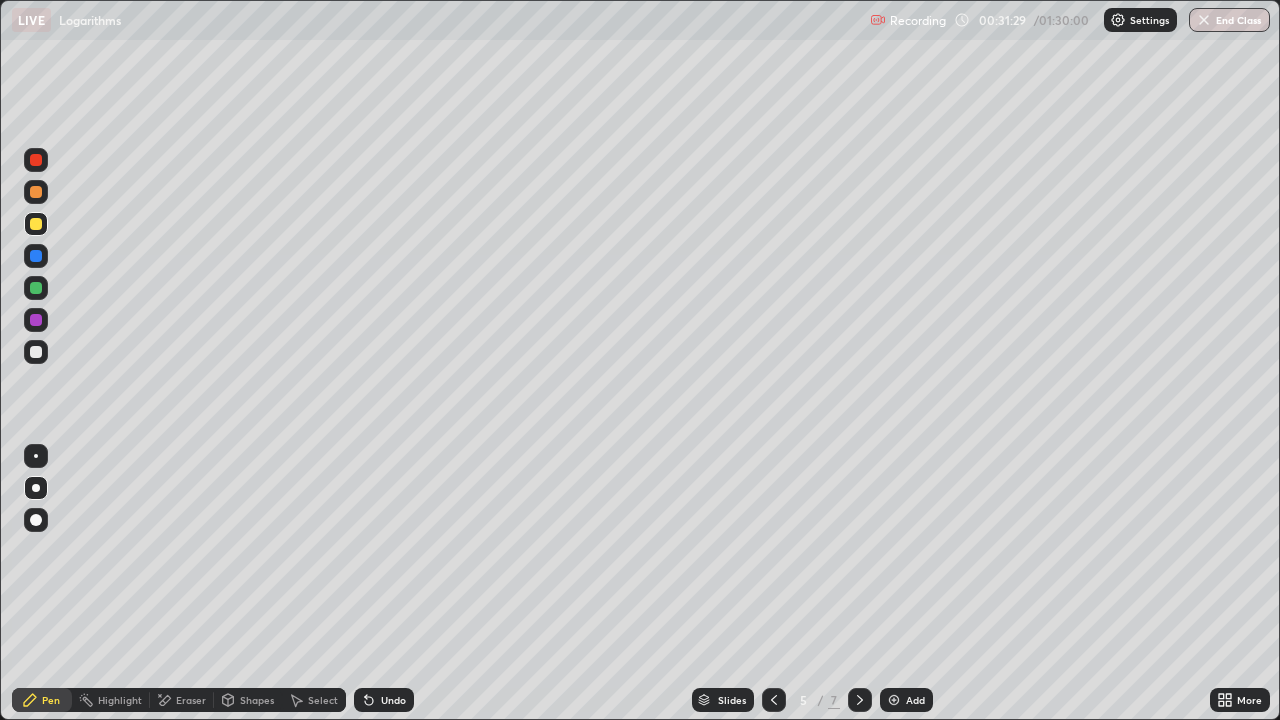 click 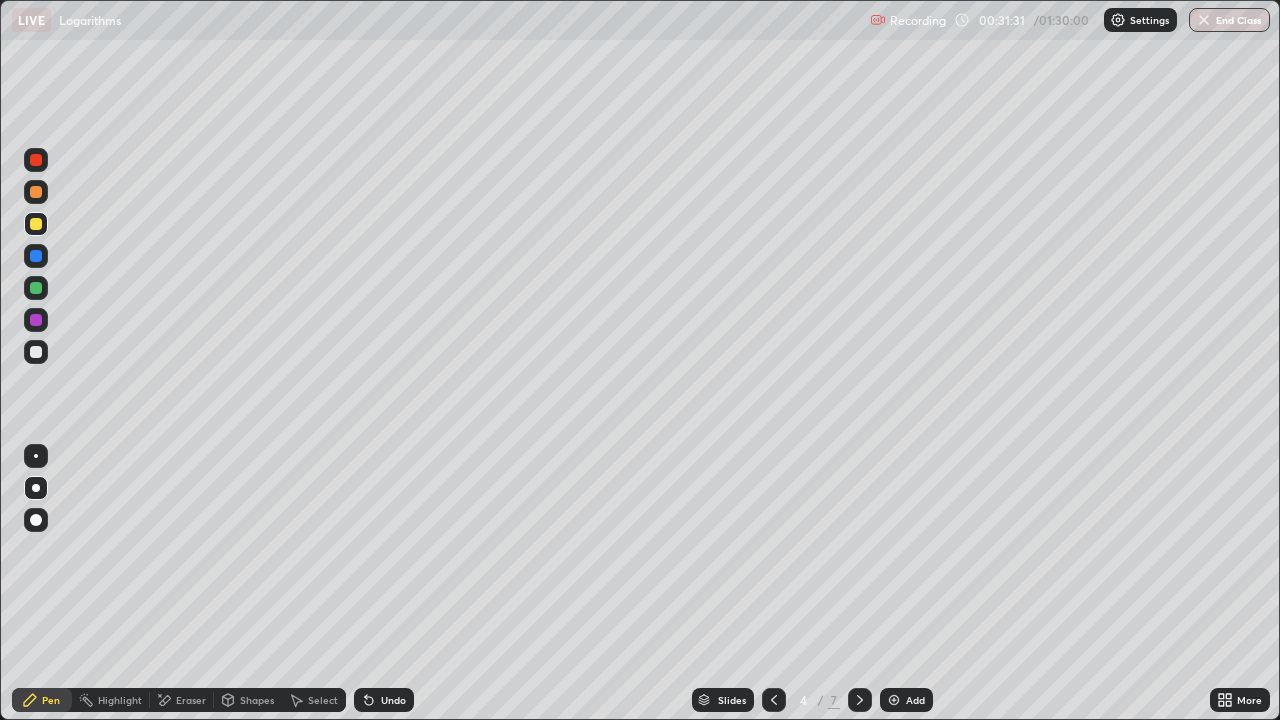 click 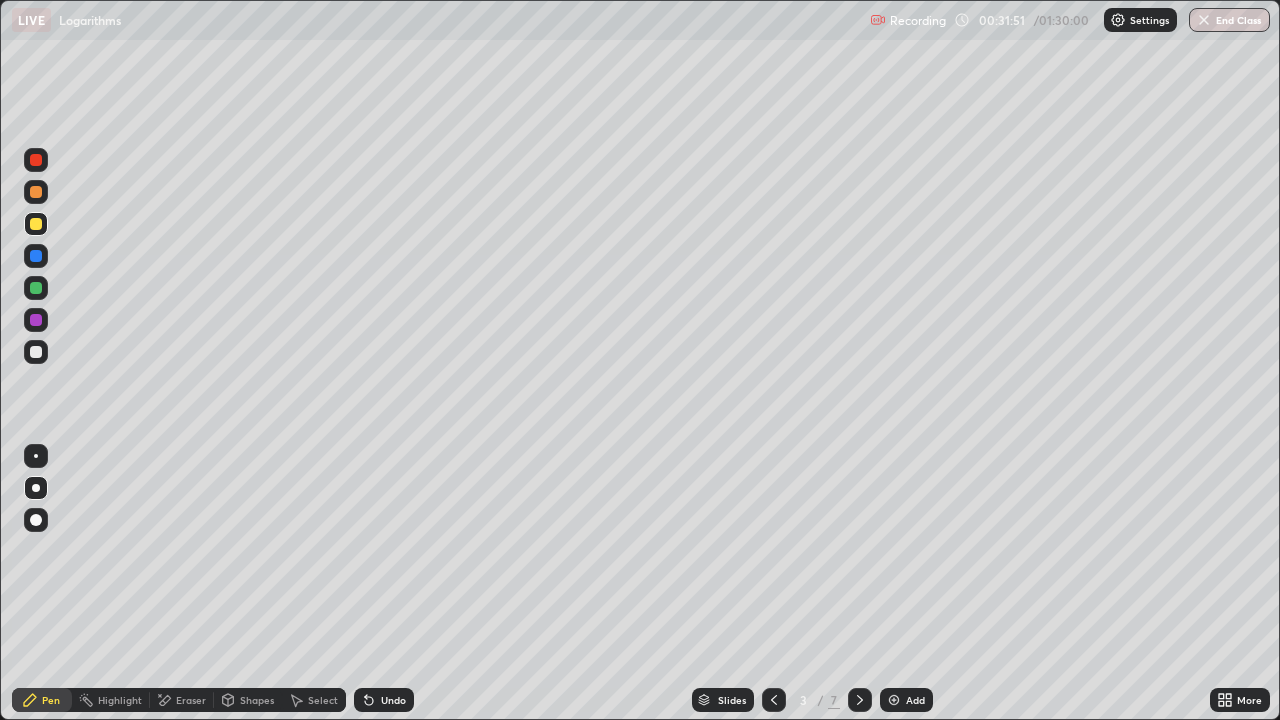 click 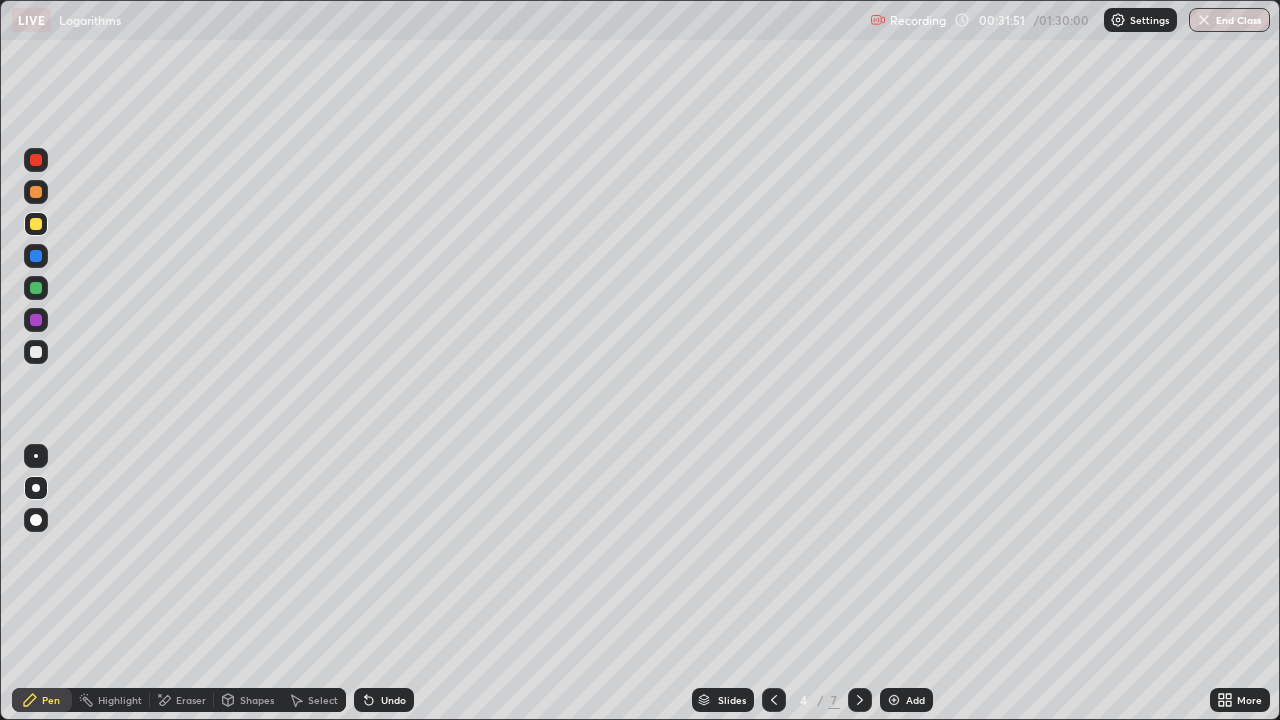 click 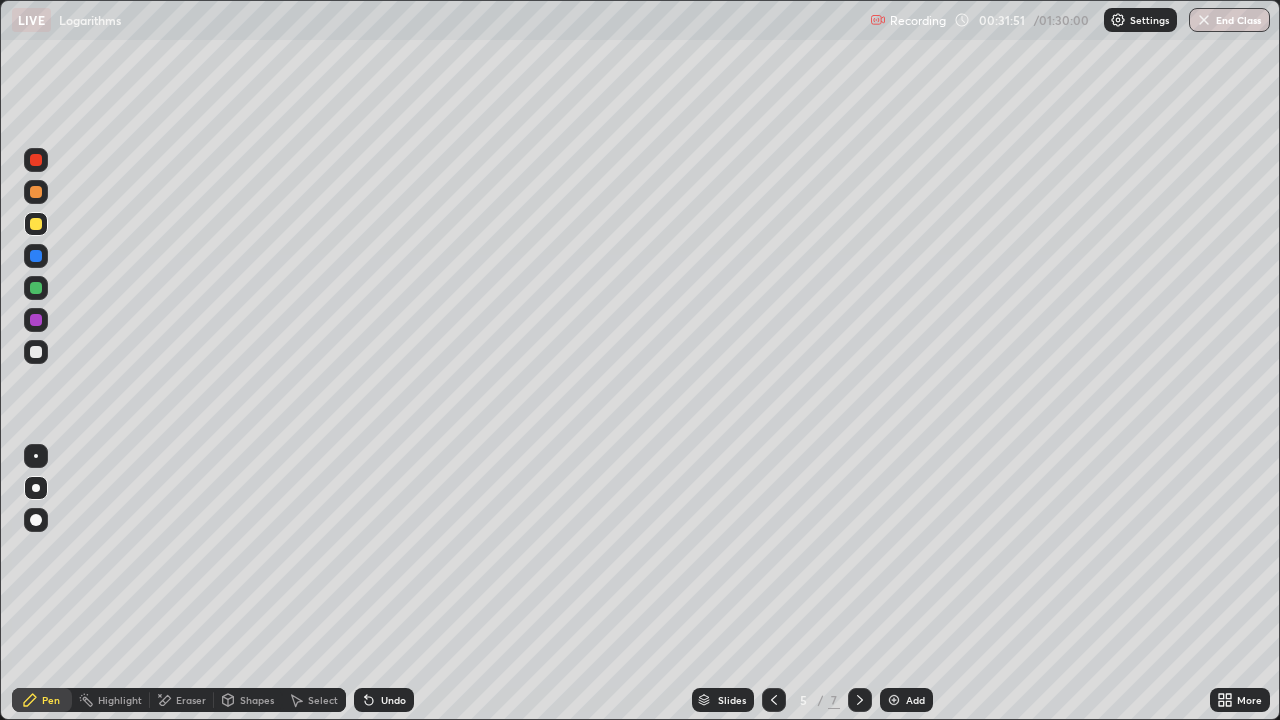 click 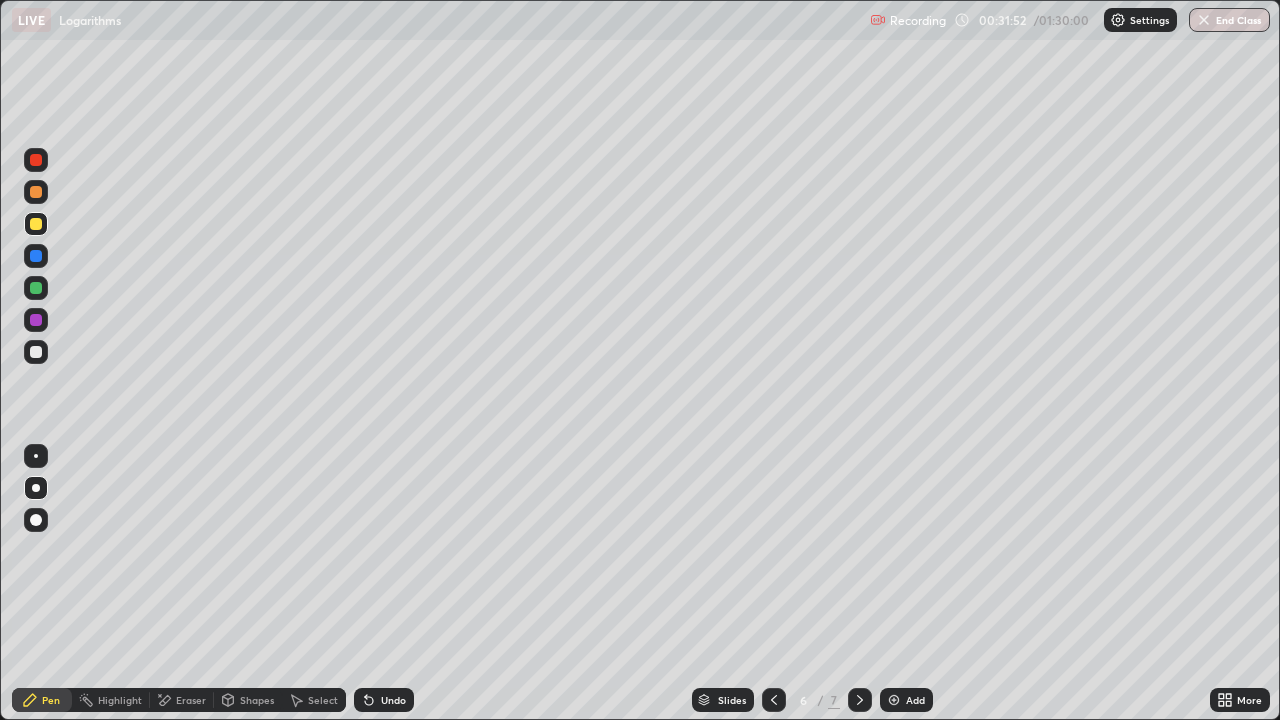 click 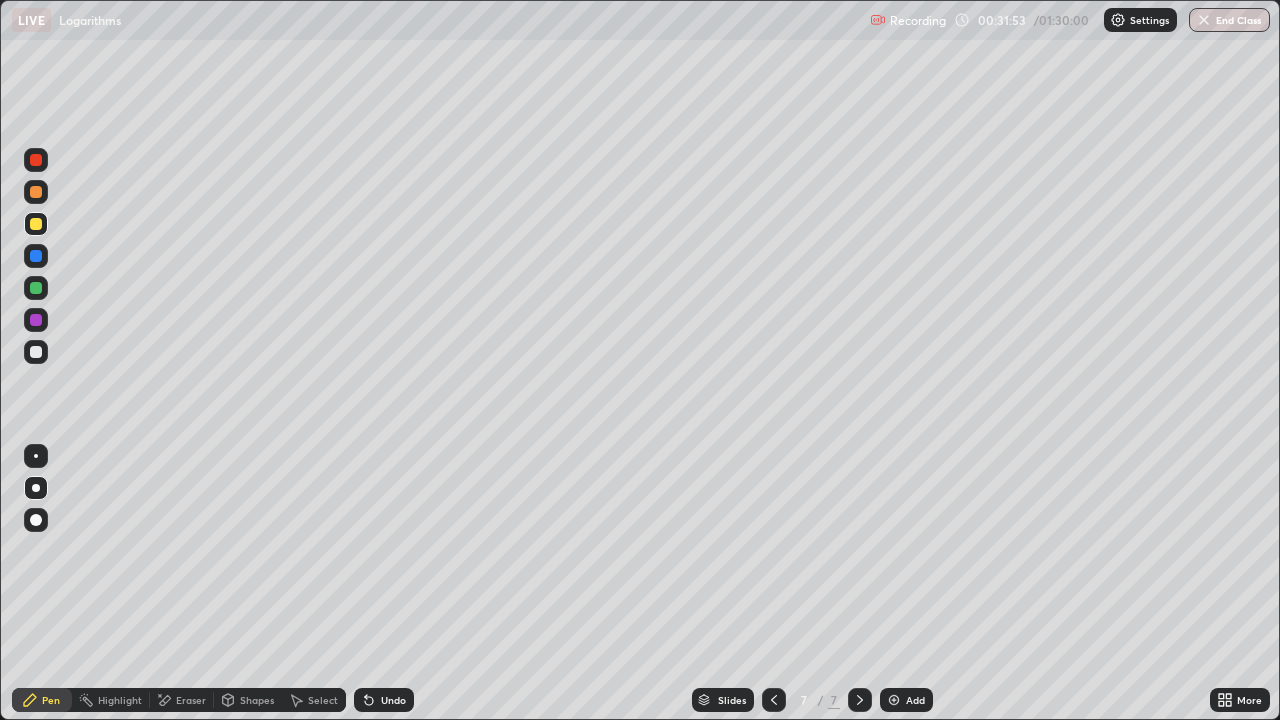 click at bounding box center (860, 700) 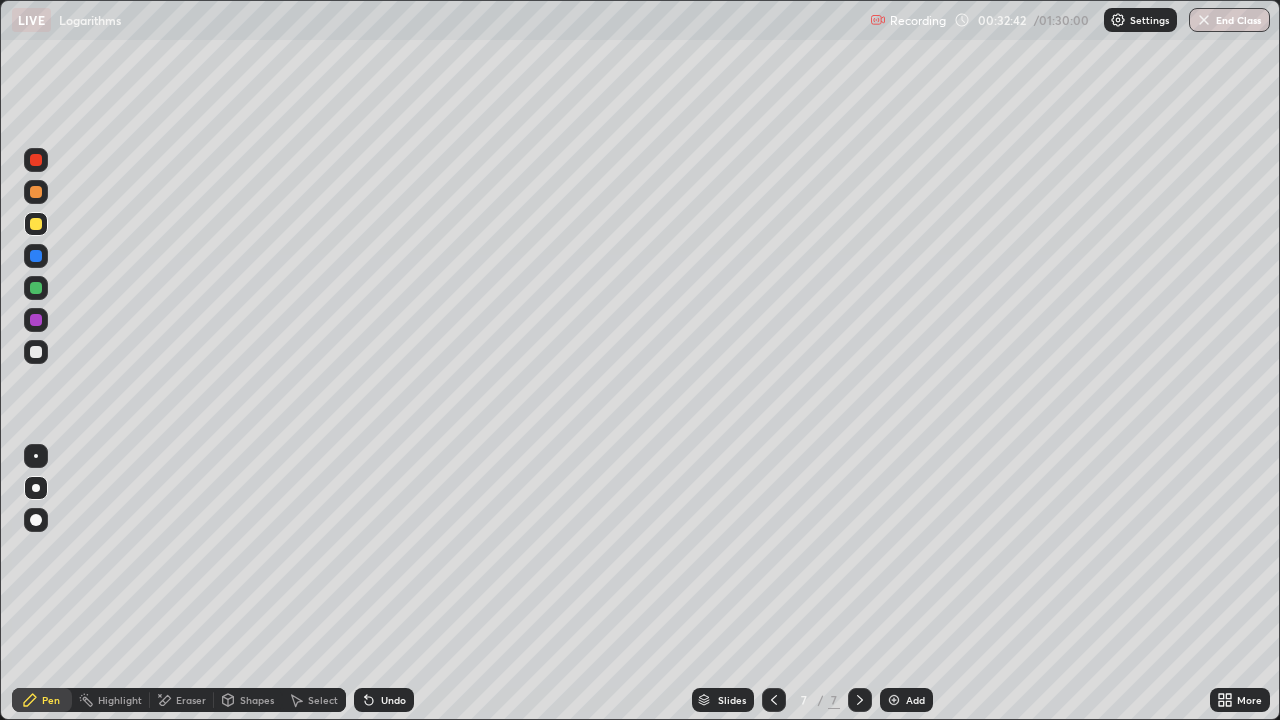 click on "Eraser" at bounding box center (191, 700) 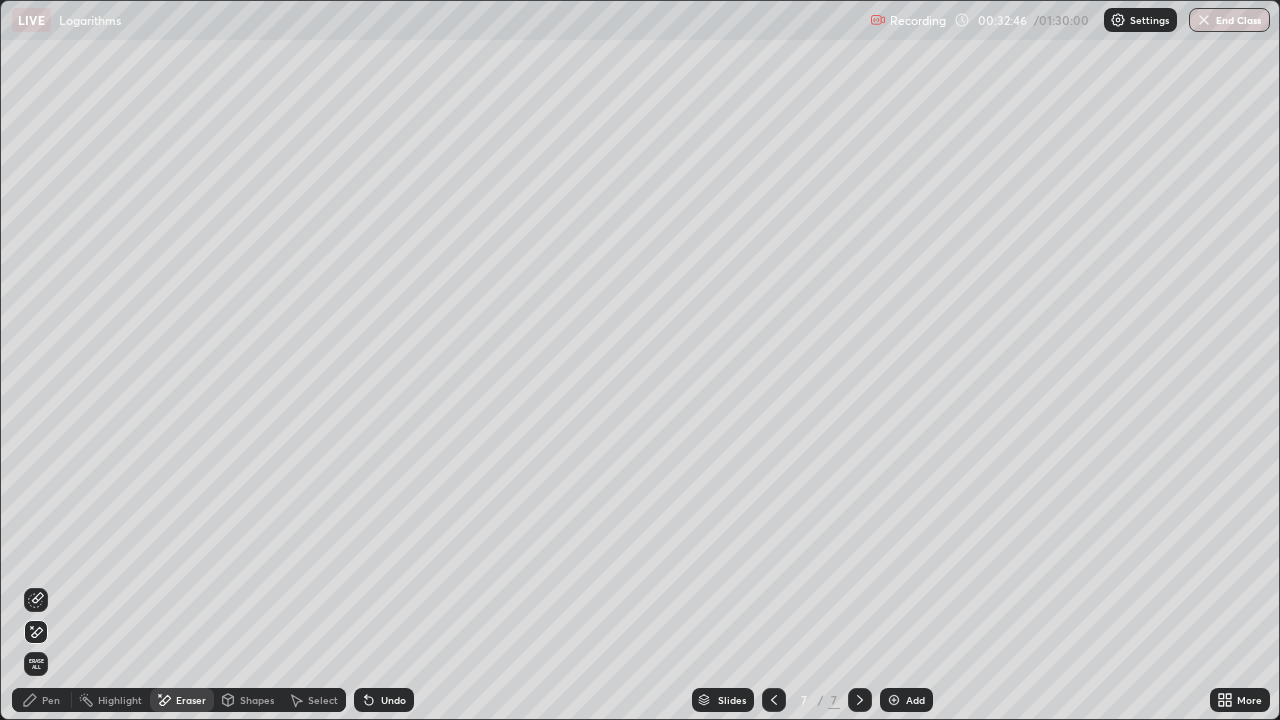 click on "Pen" at bounding box center [51, 700] 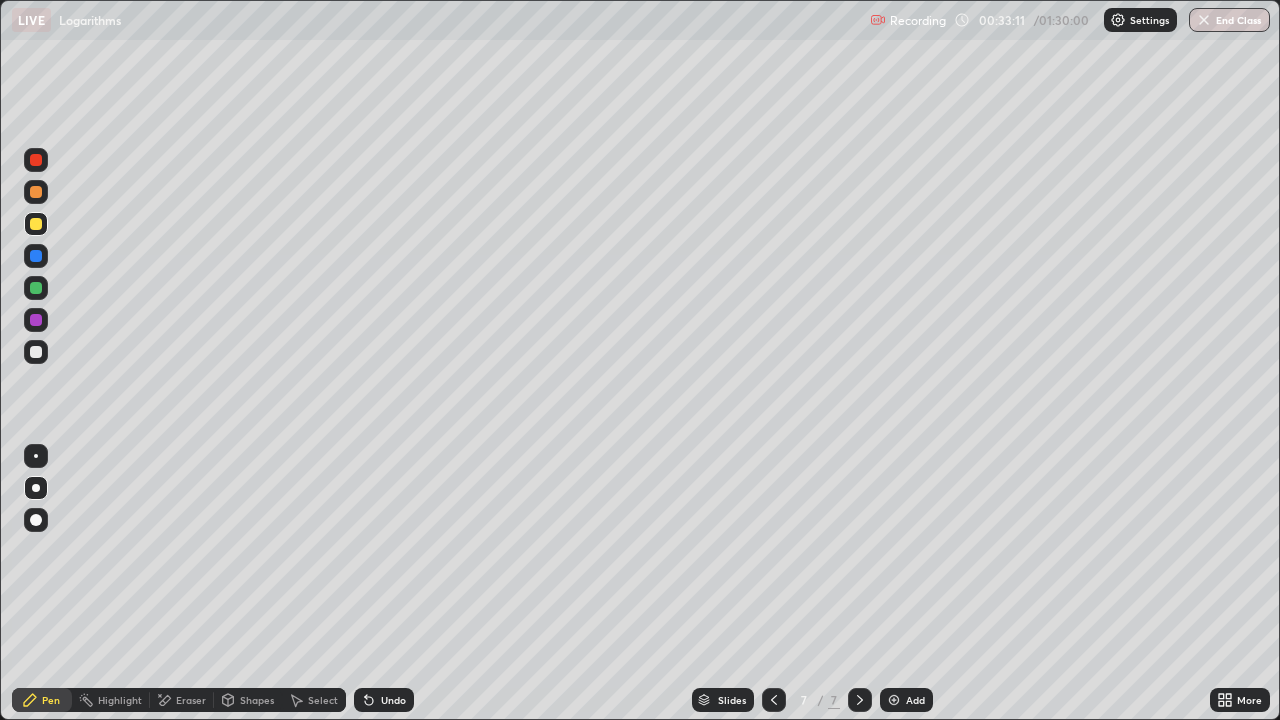 click at bounding box center [36, 288] 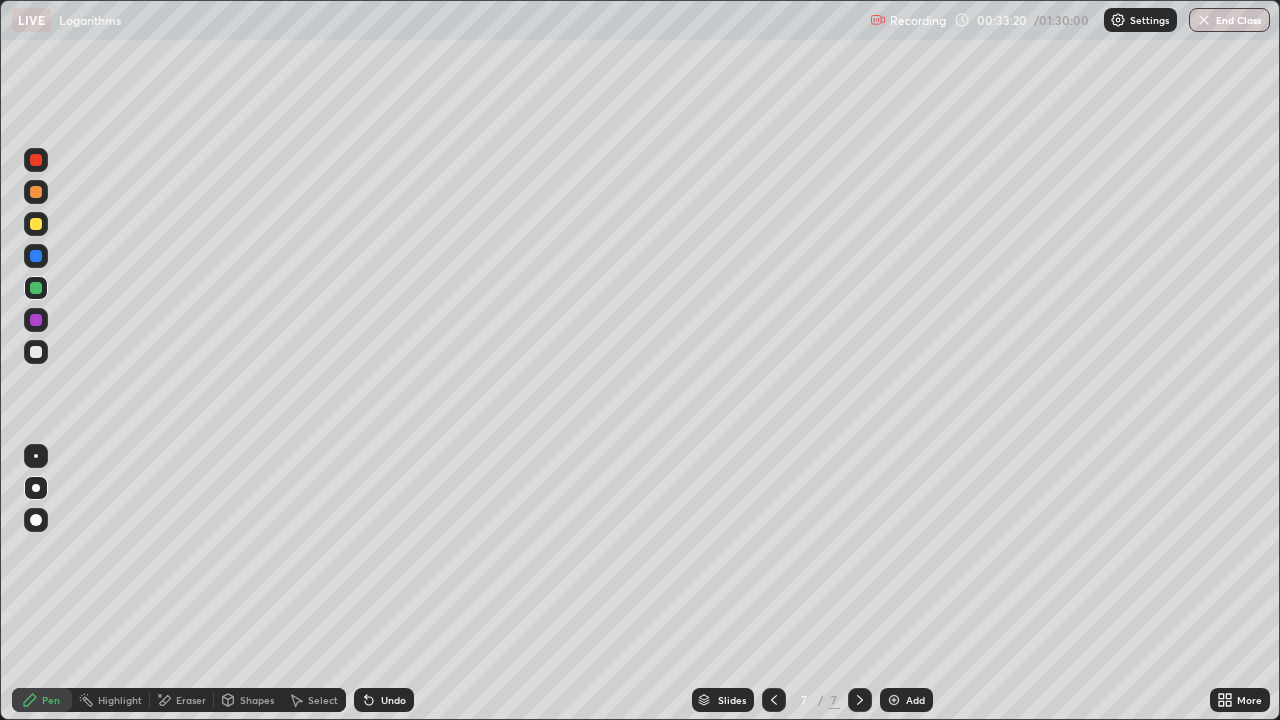 click on "Undo" at bounding box center [380, 700] 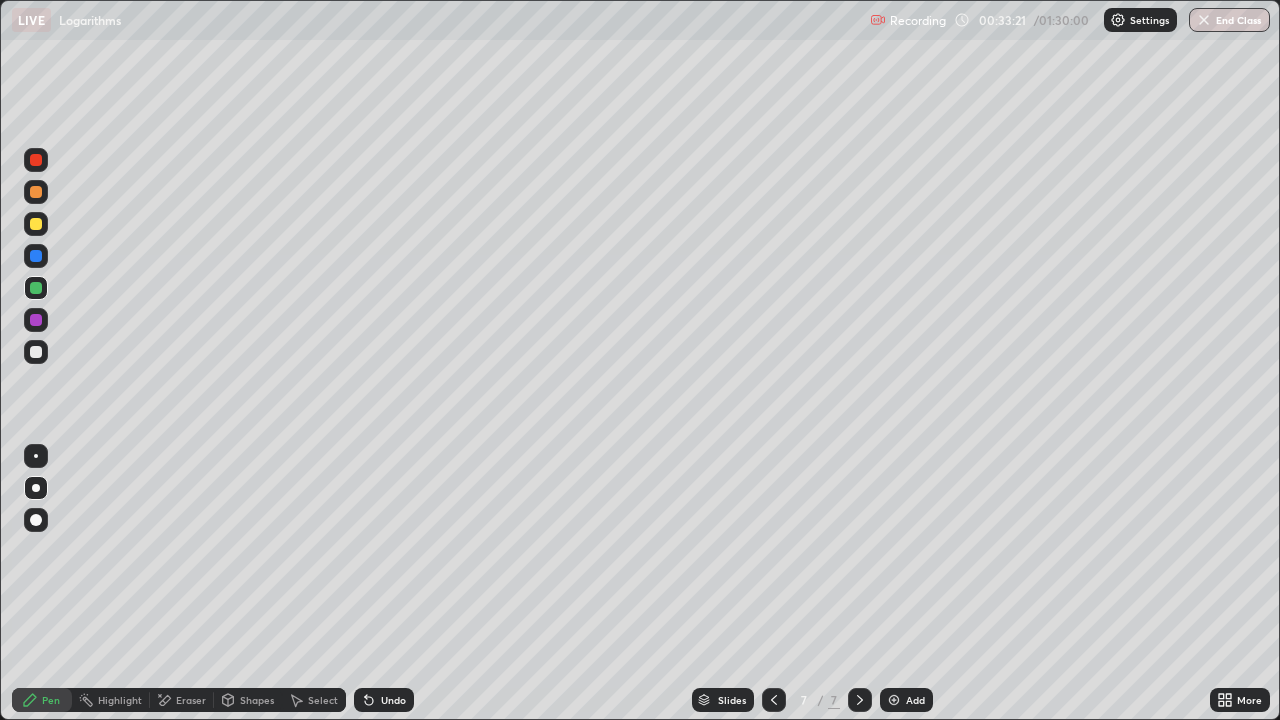 click on "Shapes" at bounding box center (257, 700) 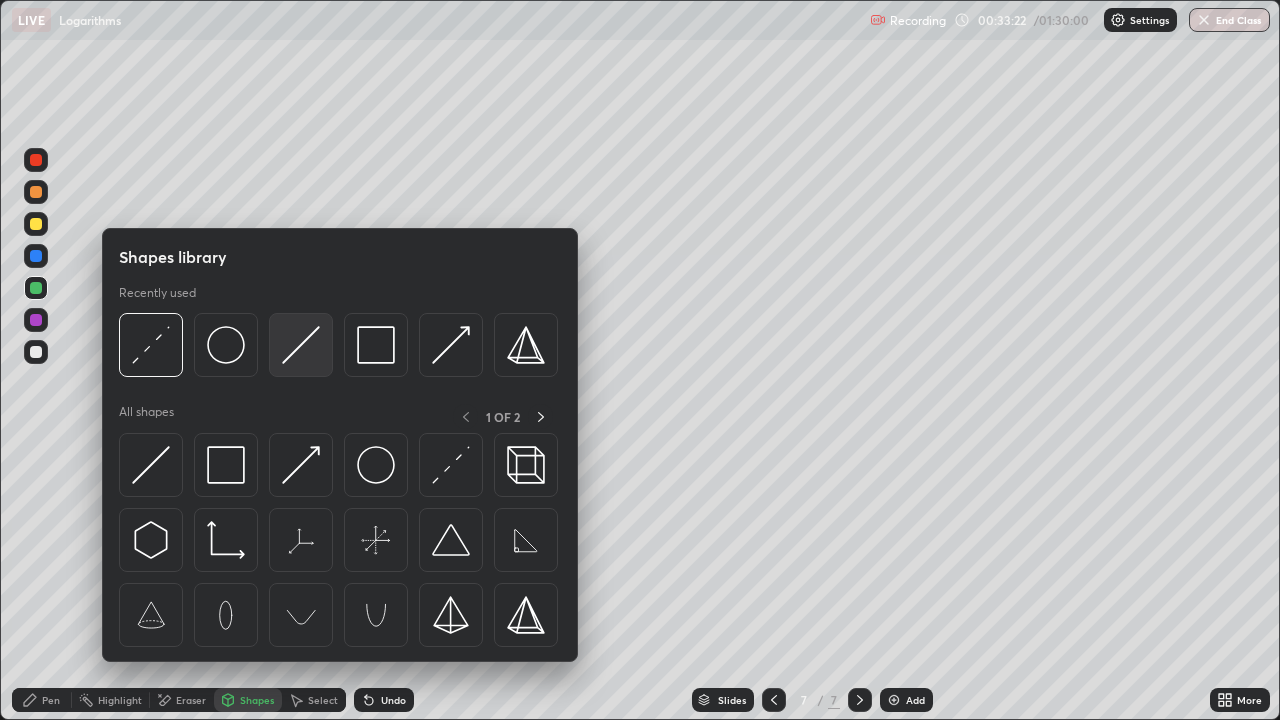click at bounding box center [301, 345] 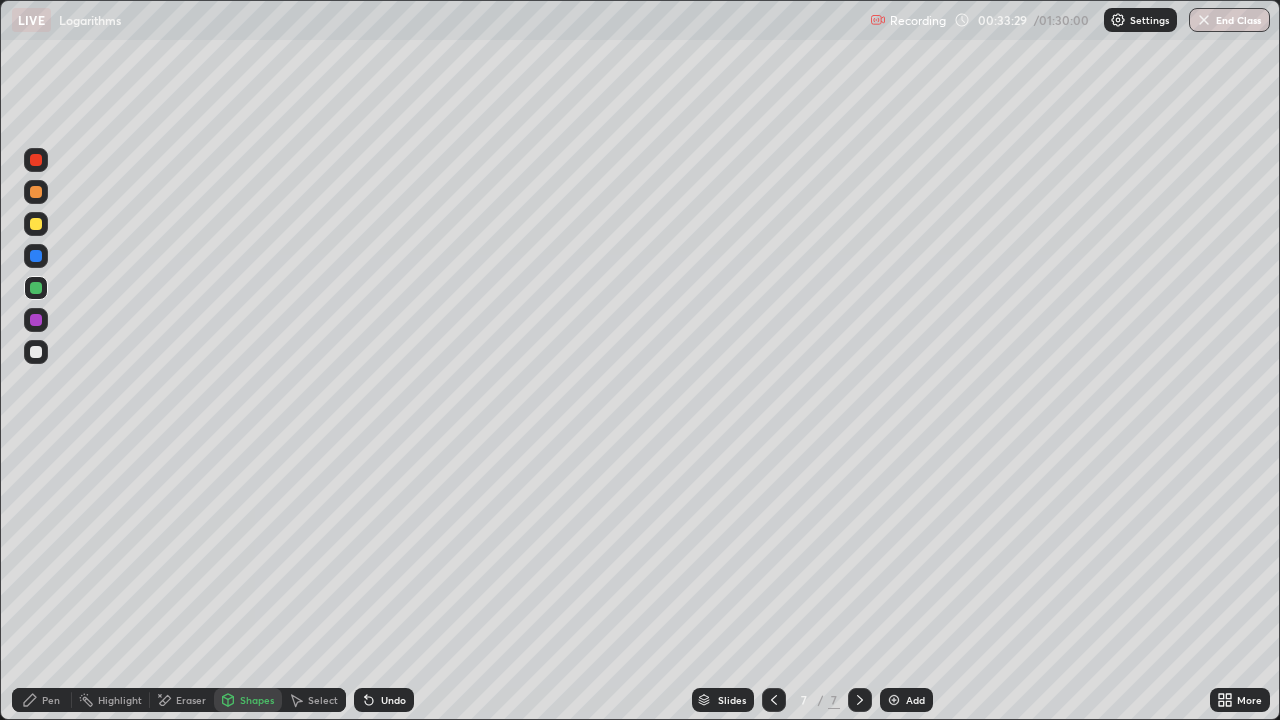 click 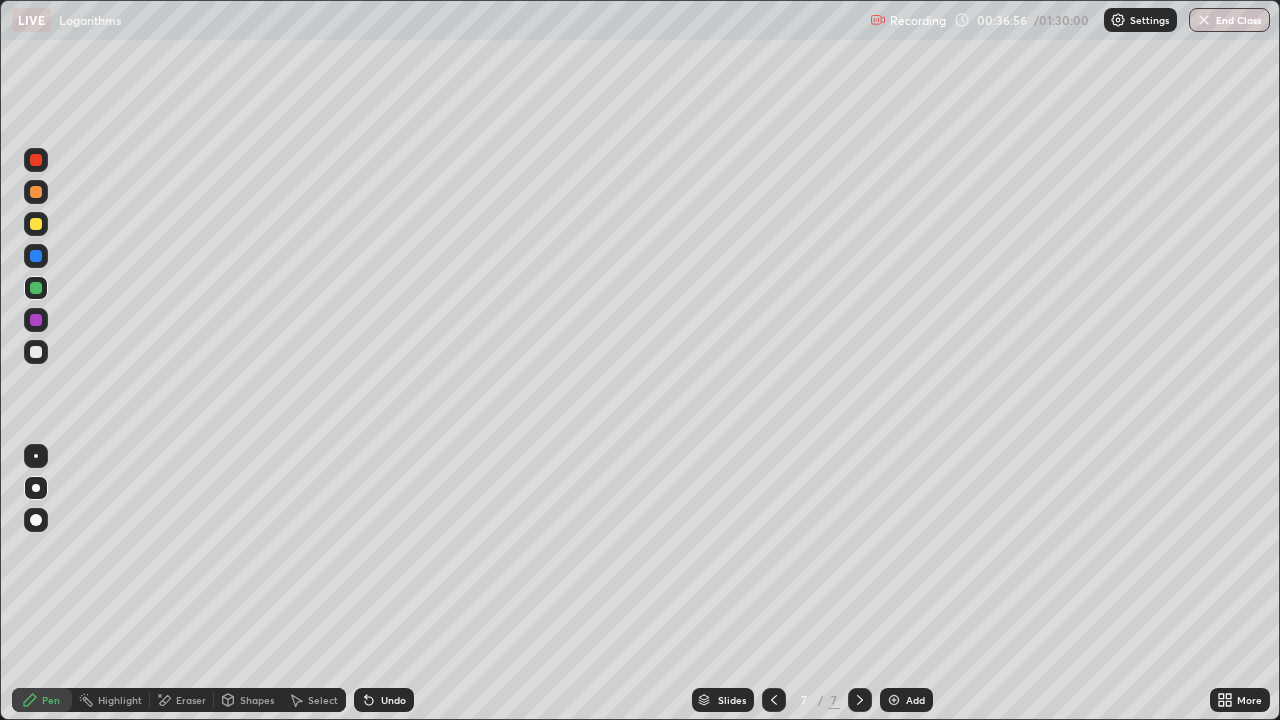 click at bounding box center [36, 352] 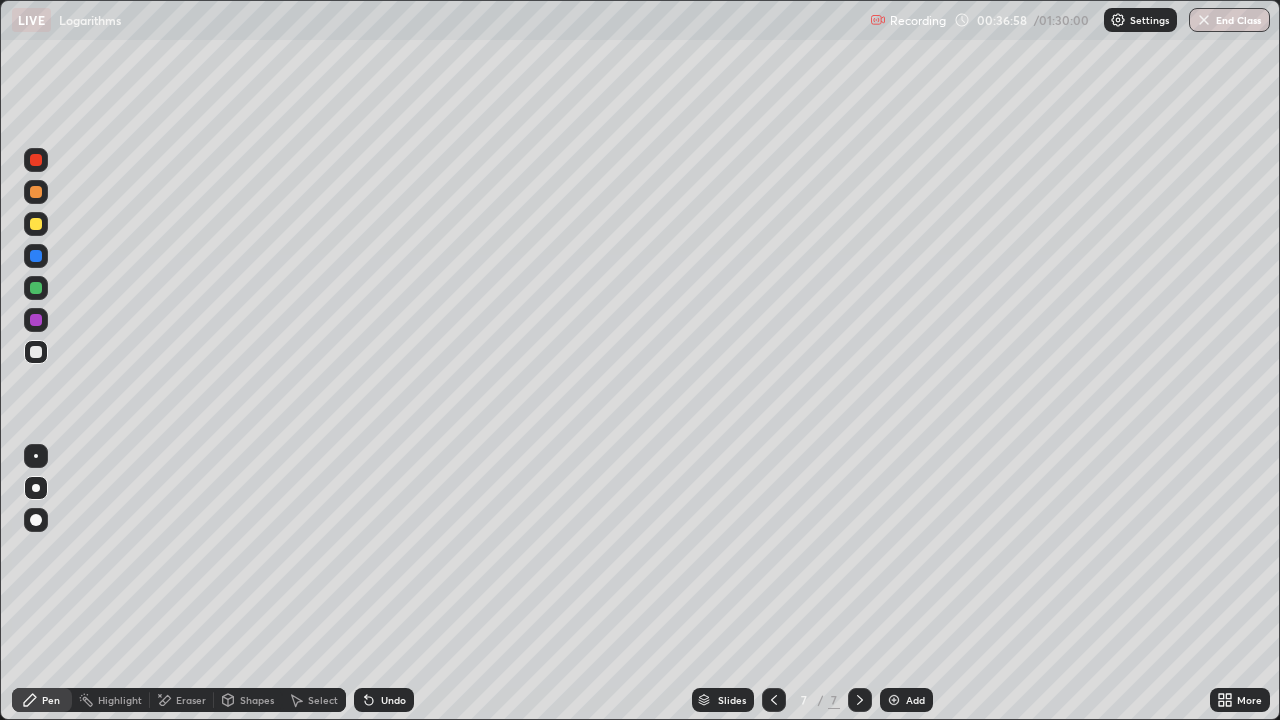 click on "Select" at bounding box center [323, 700] 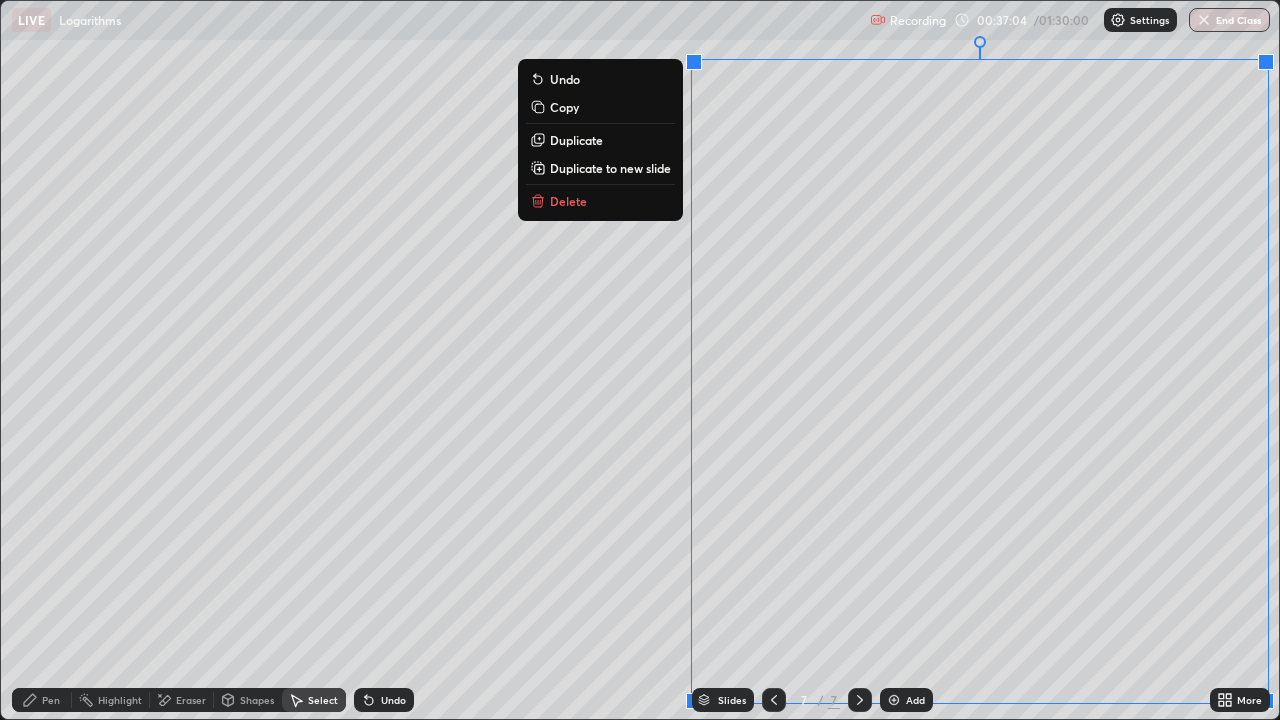 click on "Duplicate to new slide" at bounding box center [610, 168] 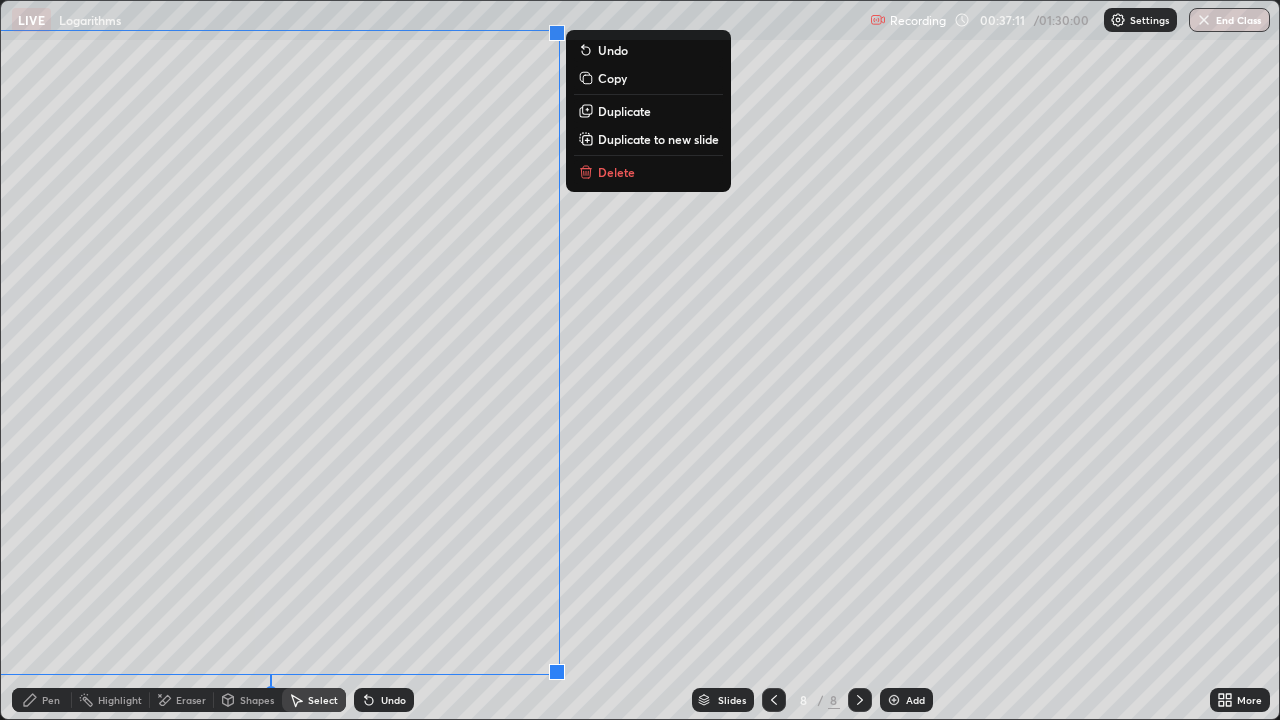 click 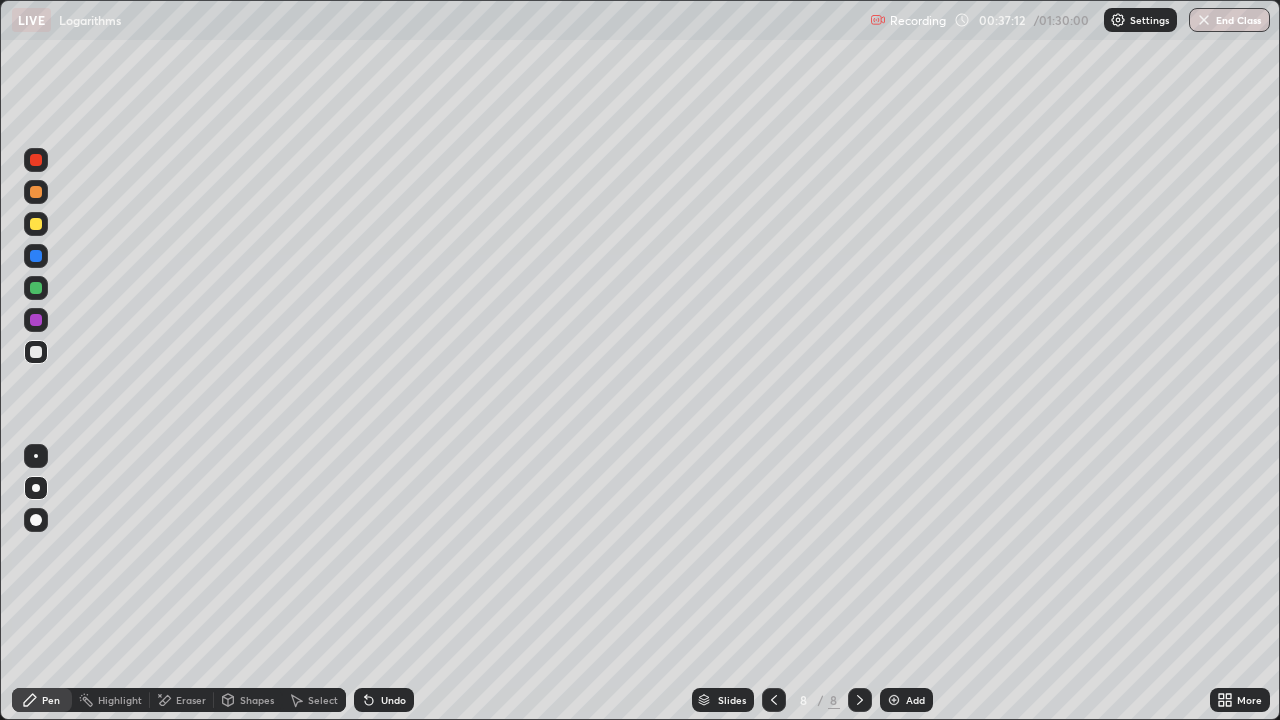 click on "Eraser" at bounding box center [191, 700] 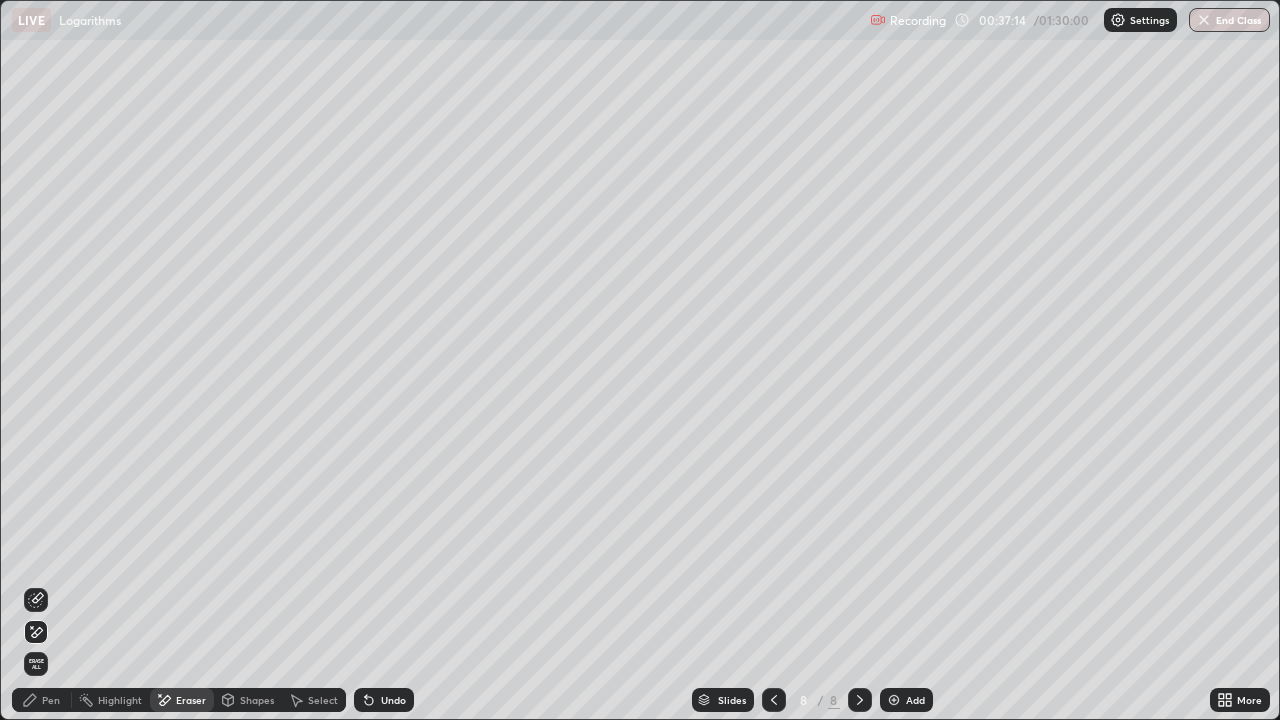 click on "Pen" at bounding box center [51, 700] 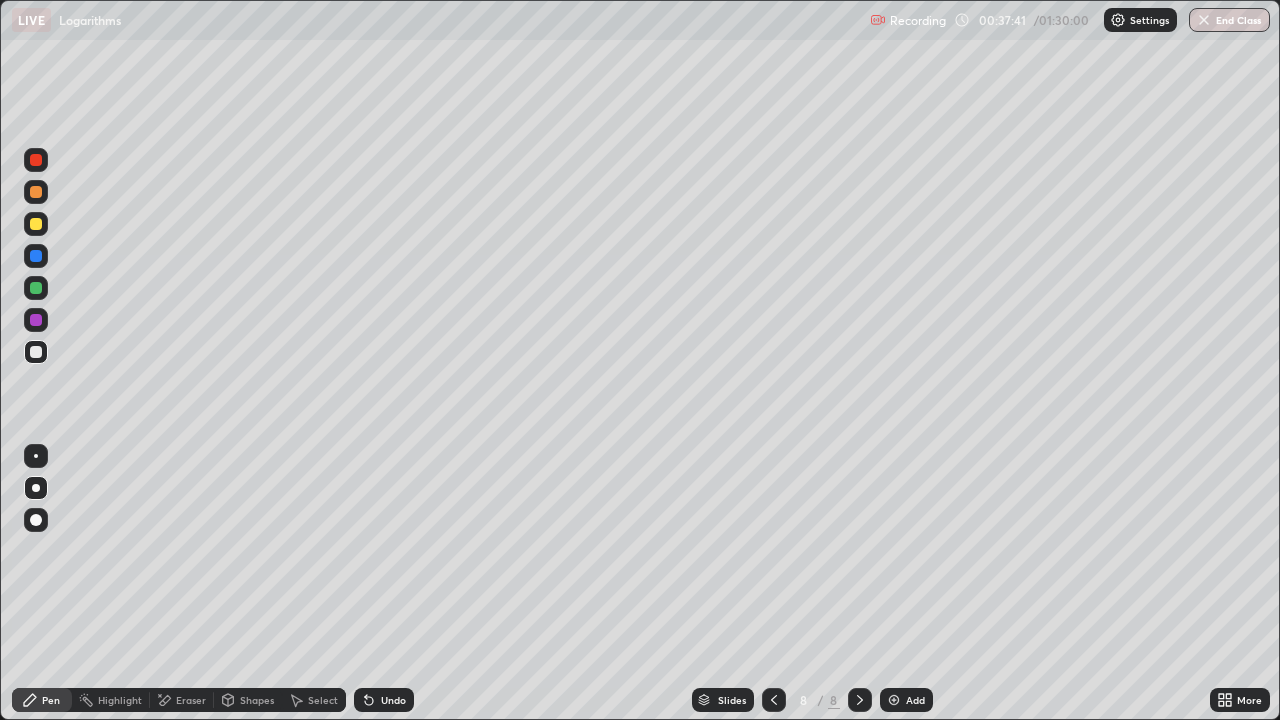 click on "Undo" at bounding box center [393, 700] 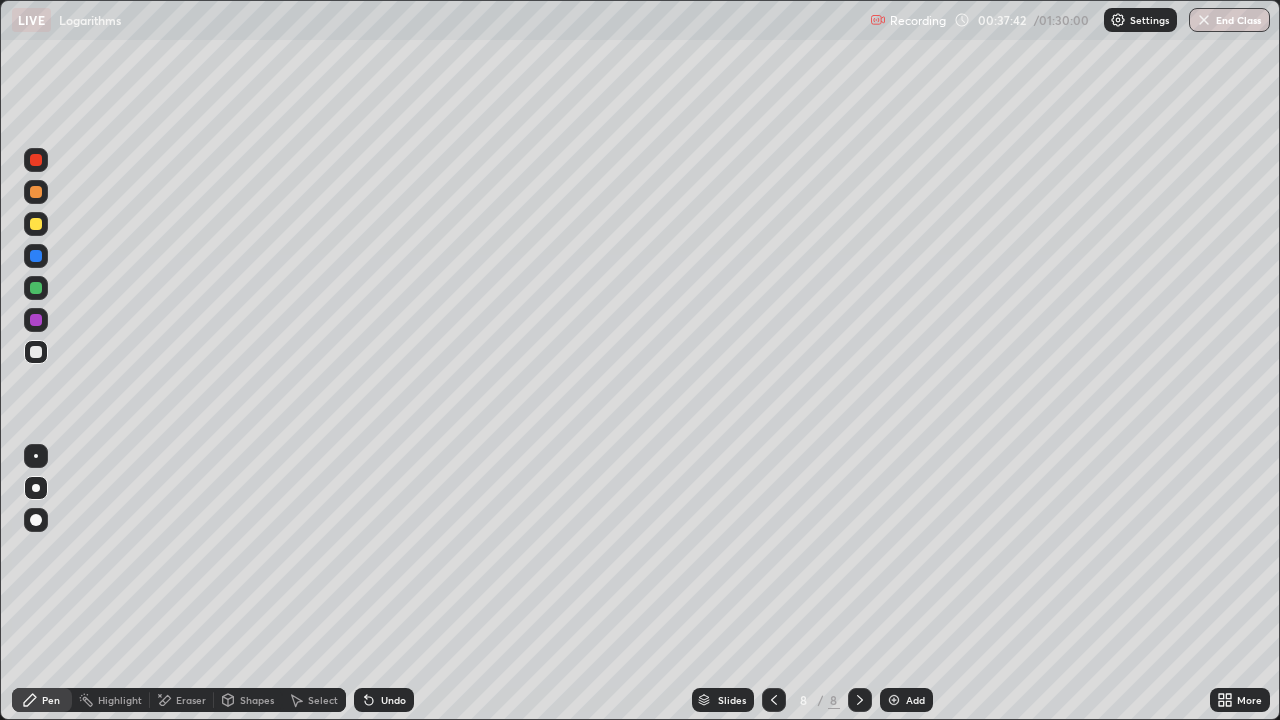 click on "Undo" at bounding box center [393, 700] 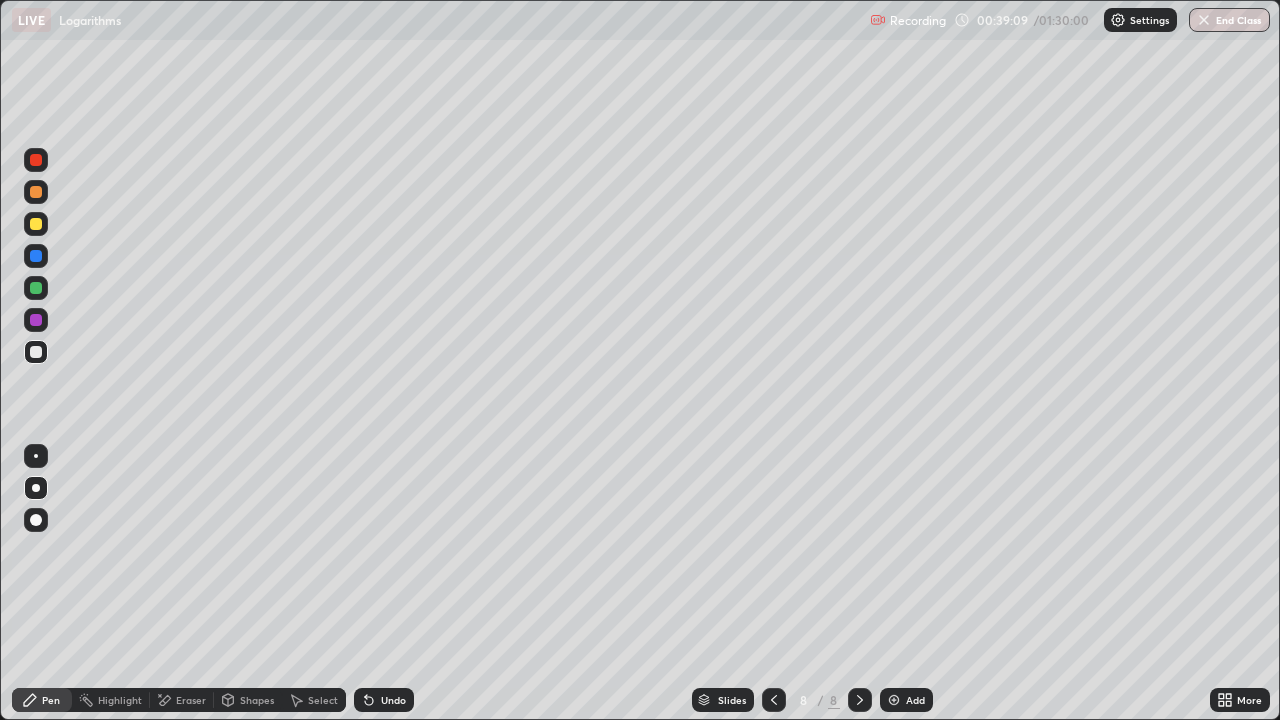 click on "Undo" at bounding box center [393, 700] 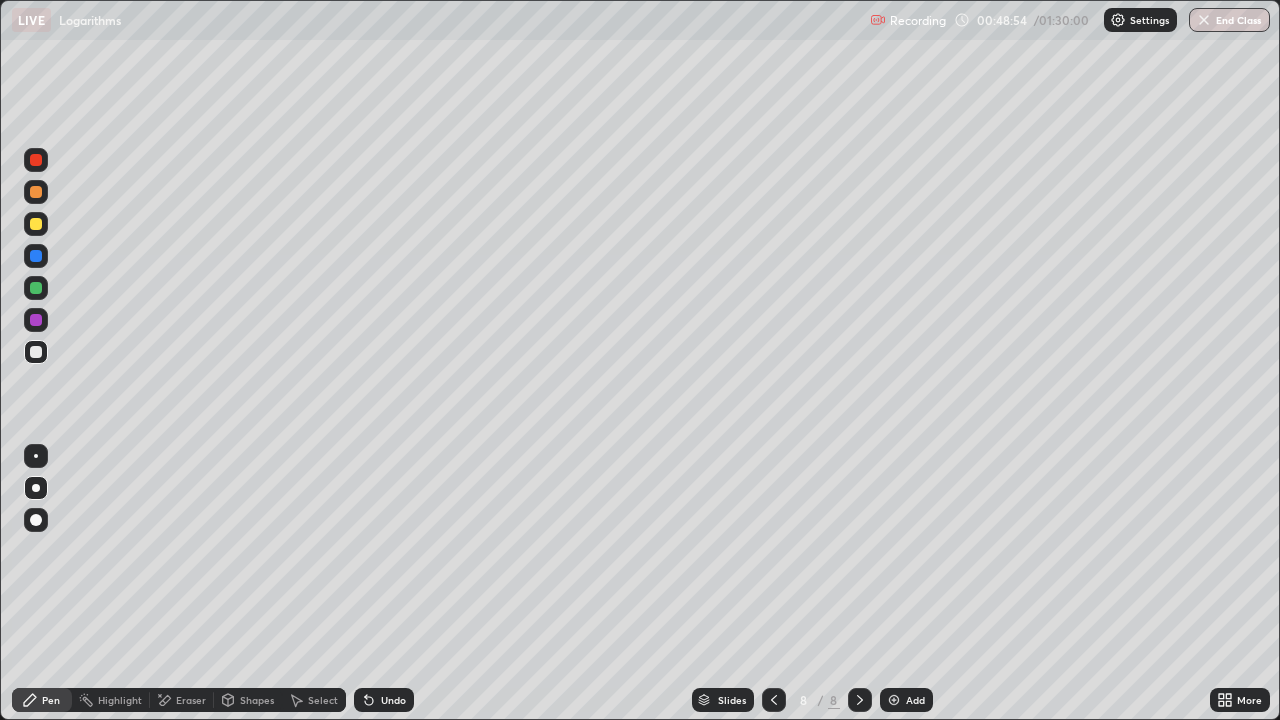 click on "Add" at bounding box center (915, 700) 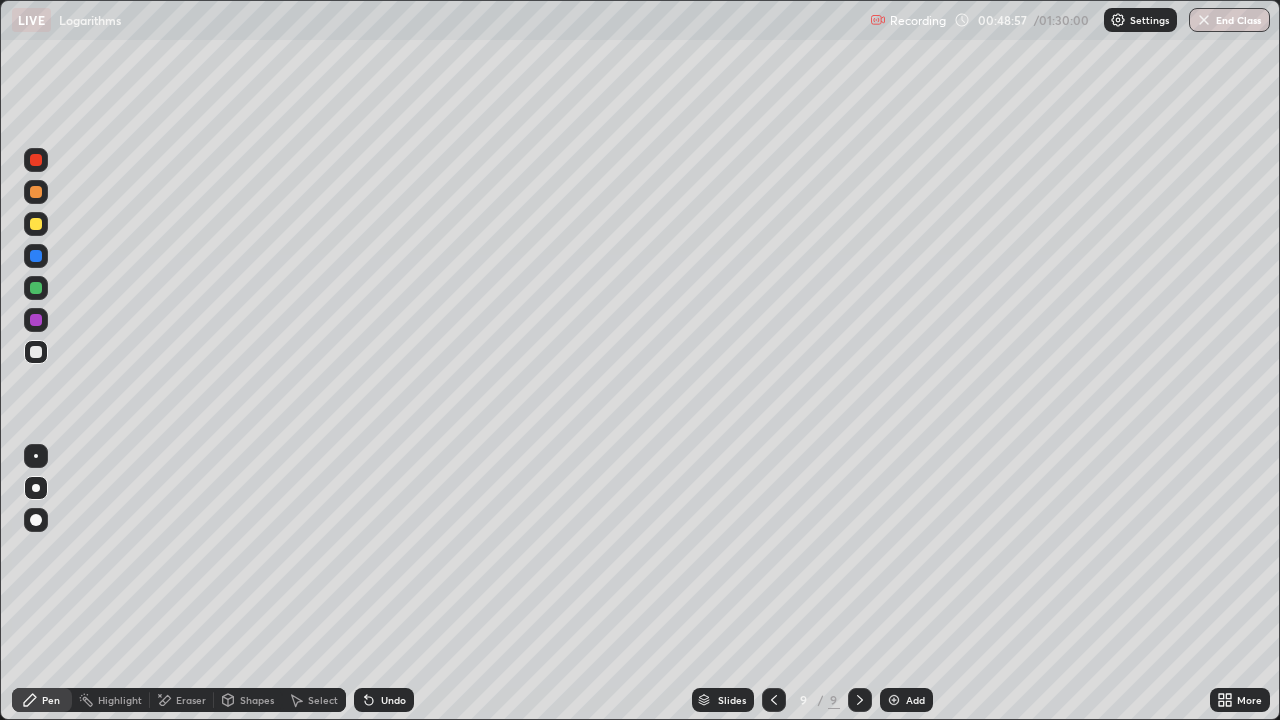 click on "Undo" at bounding box center (384, 700) 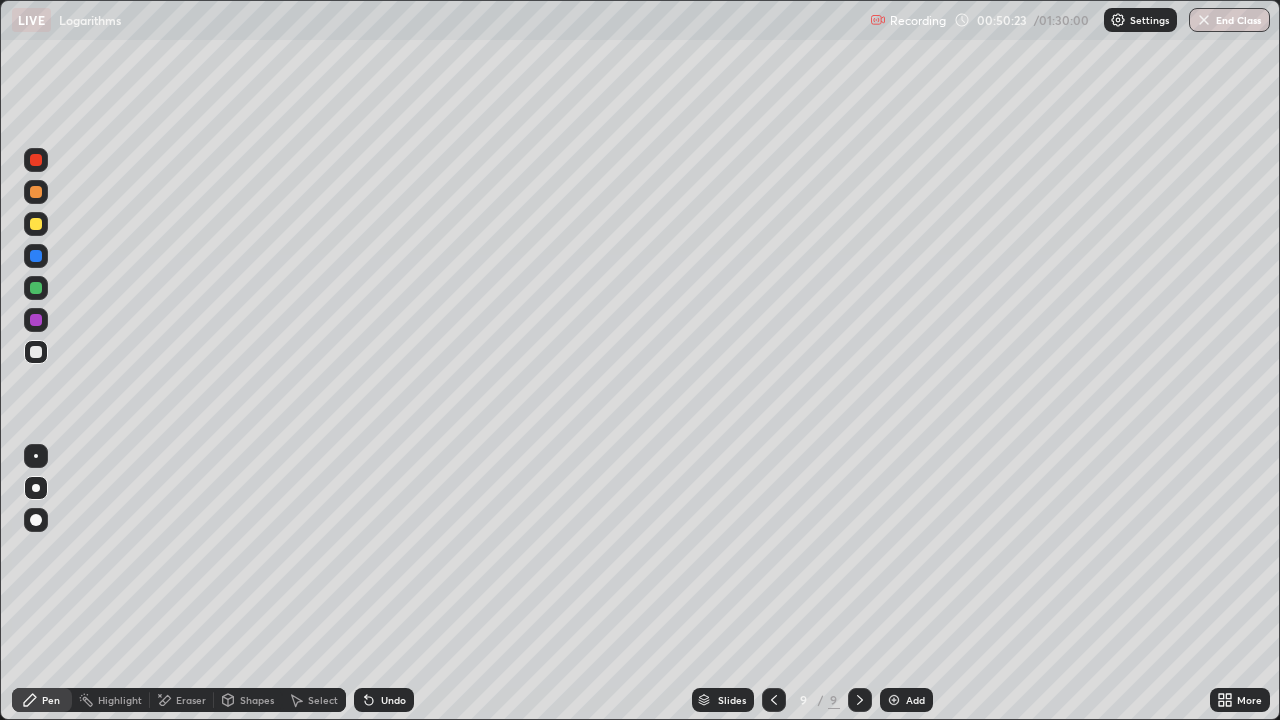 click at bounding box center [36, 224] 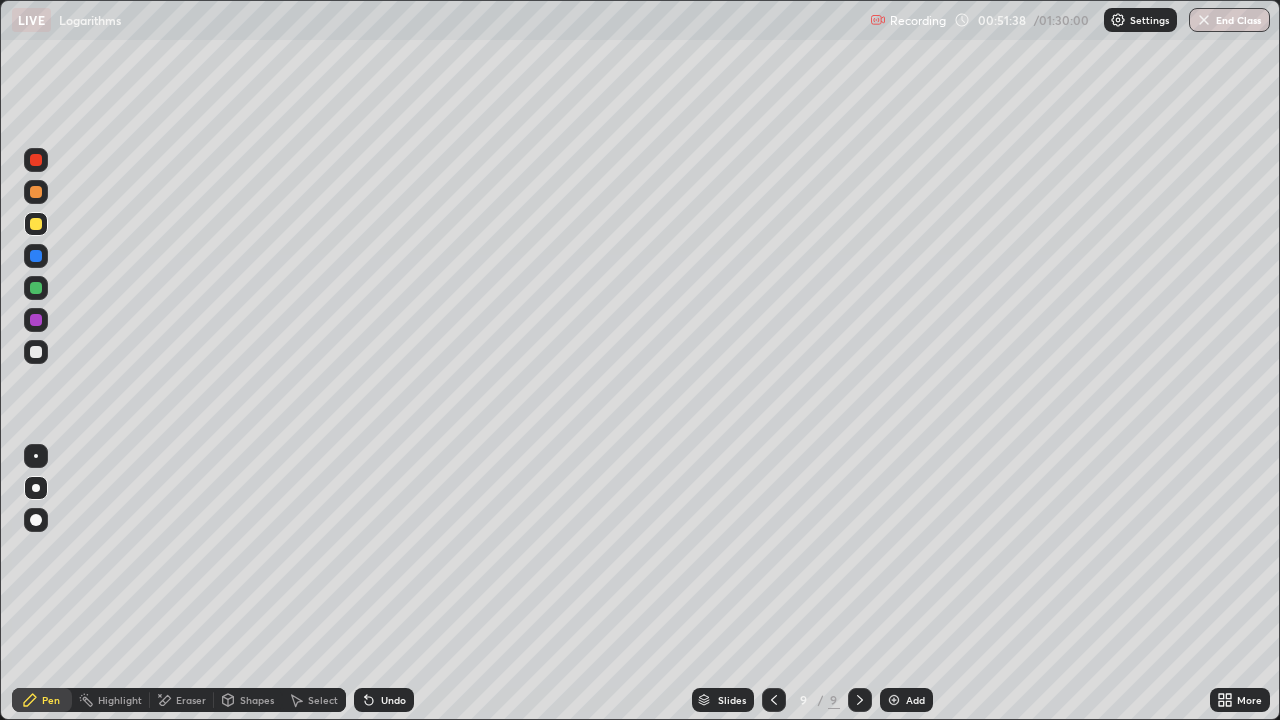 click on "Undo" at bounding box center (393, 700) 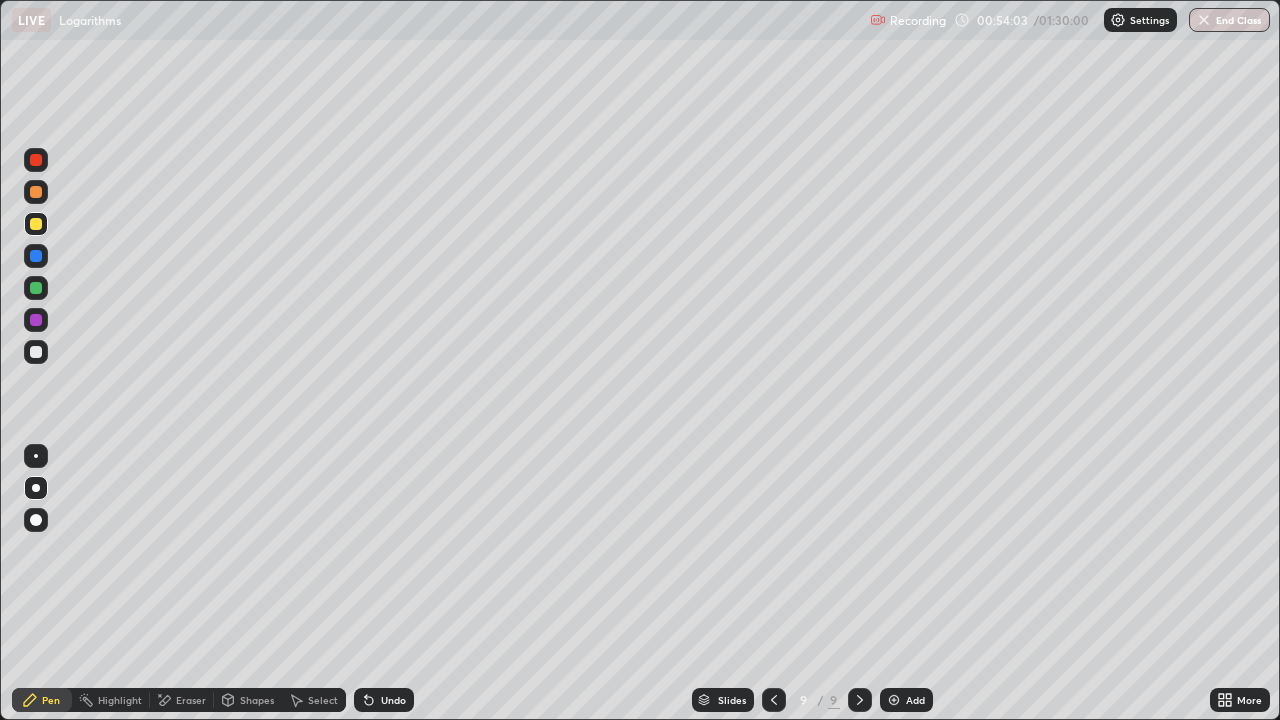 click on "Undo" at bounding box center (393, 700) 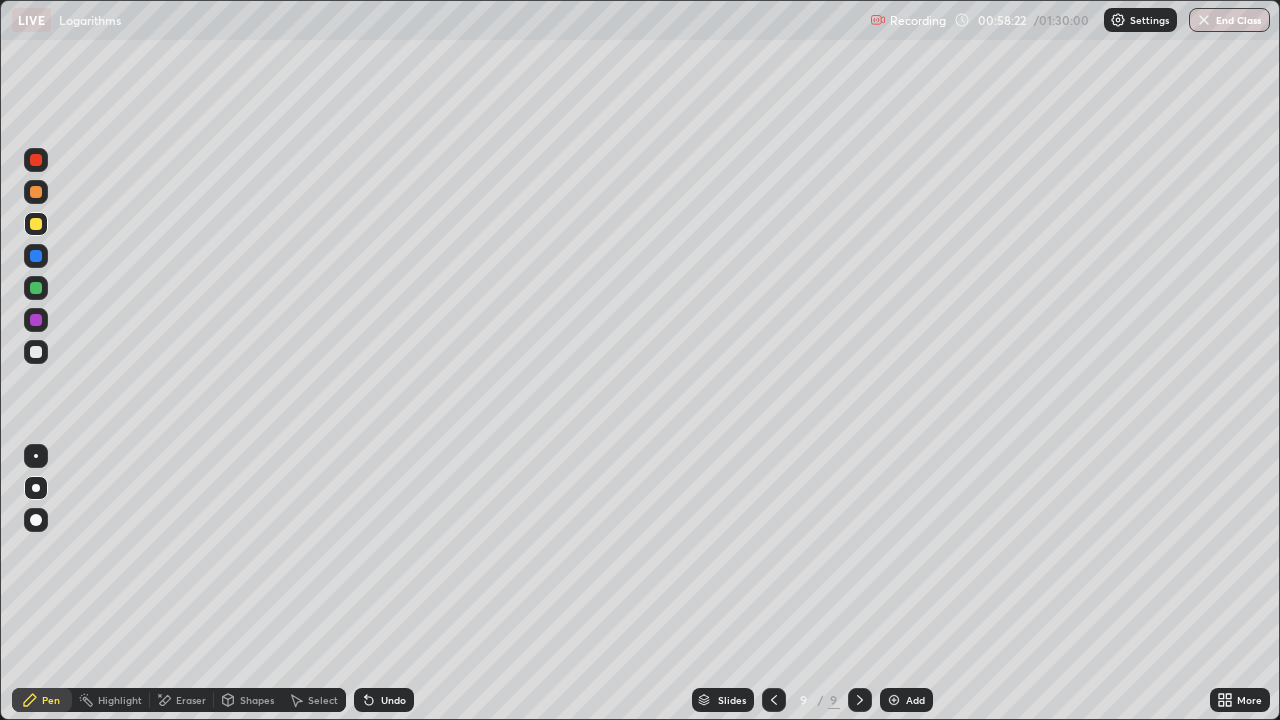 click on "Add" at bounding box center (906, 700) 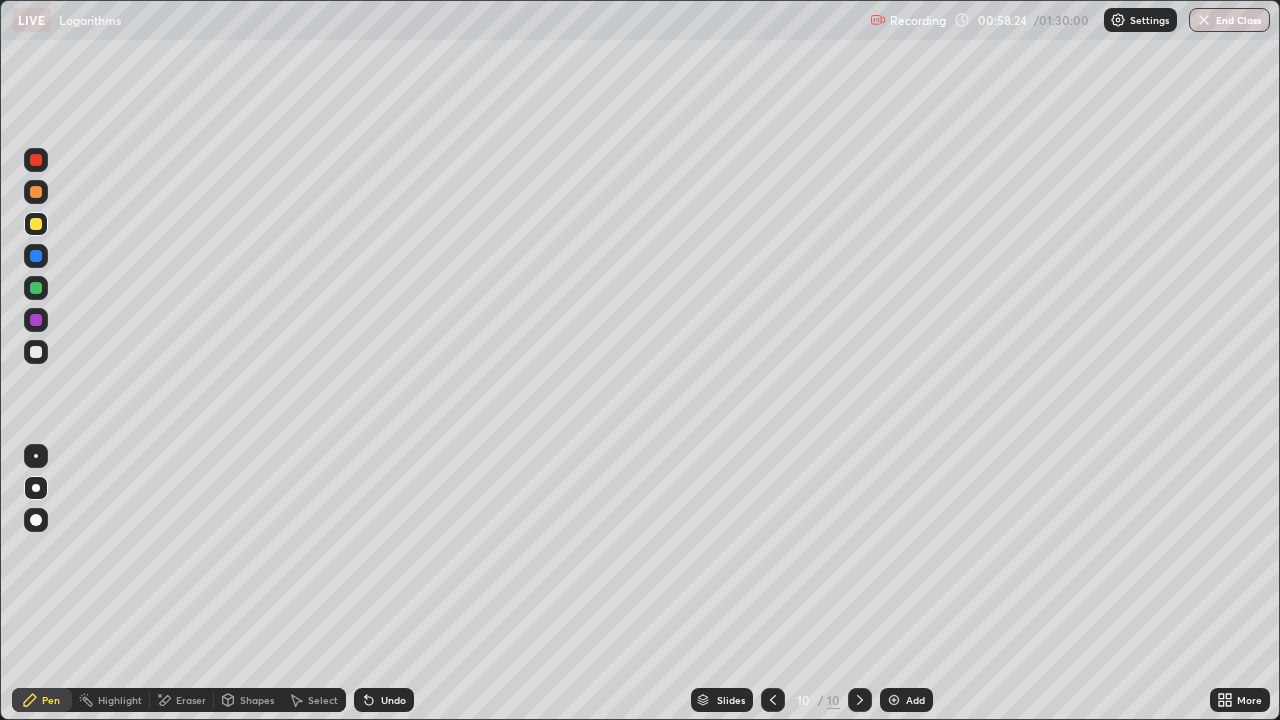 click at bounding box center (36, 352) 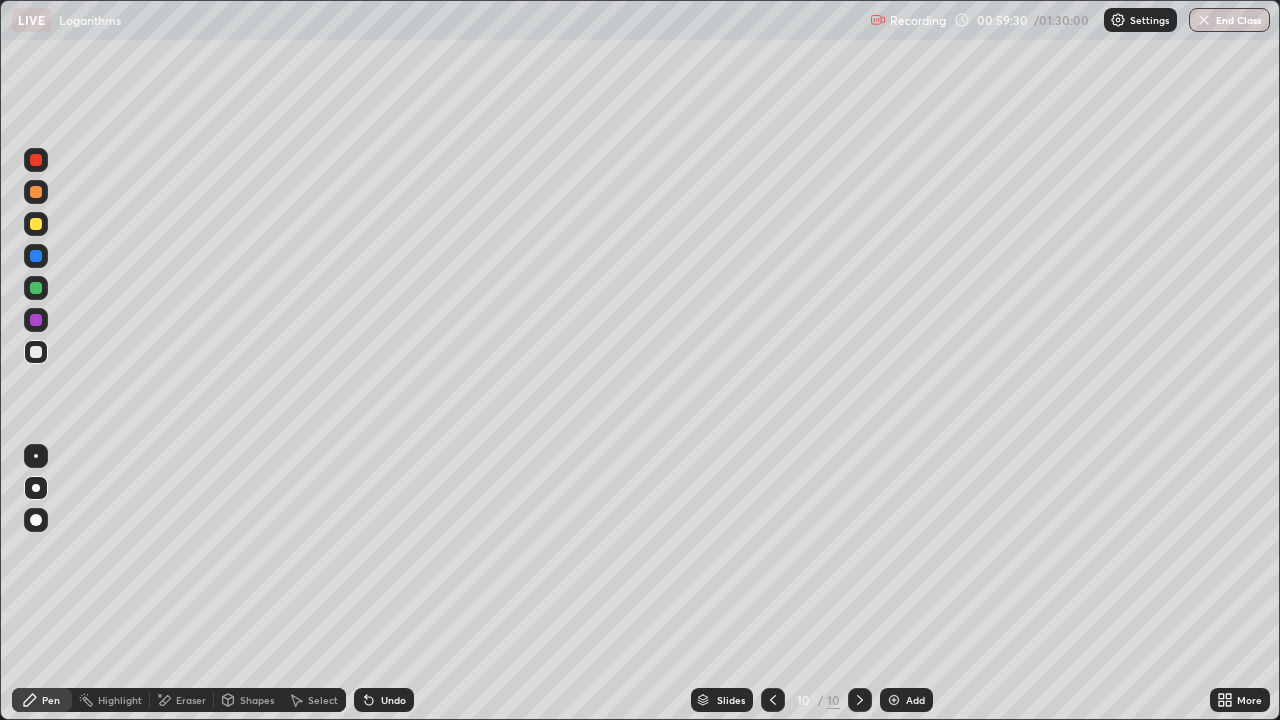 click at bounding box center (36, 224) 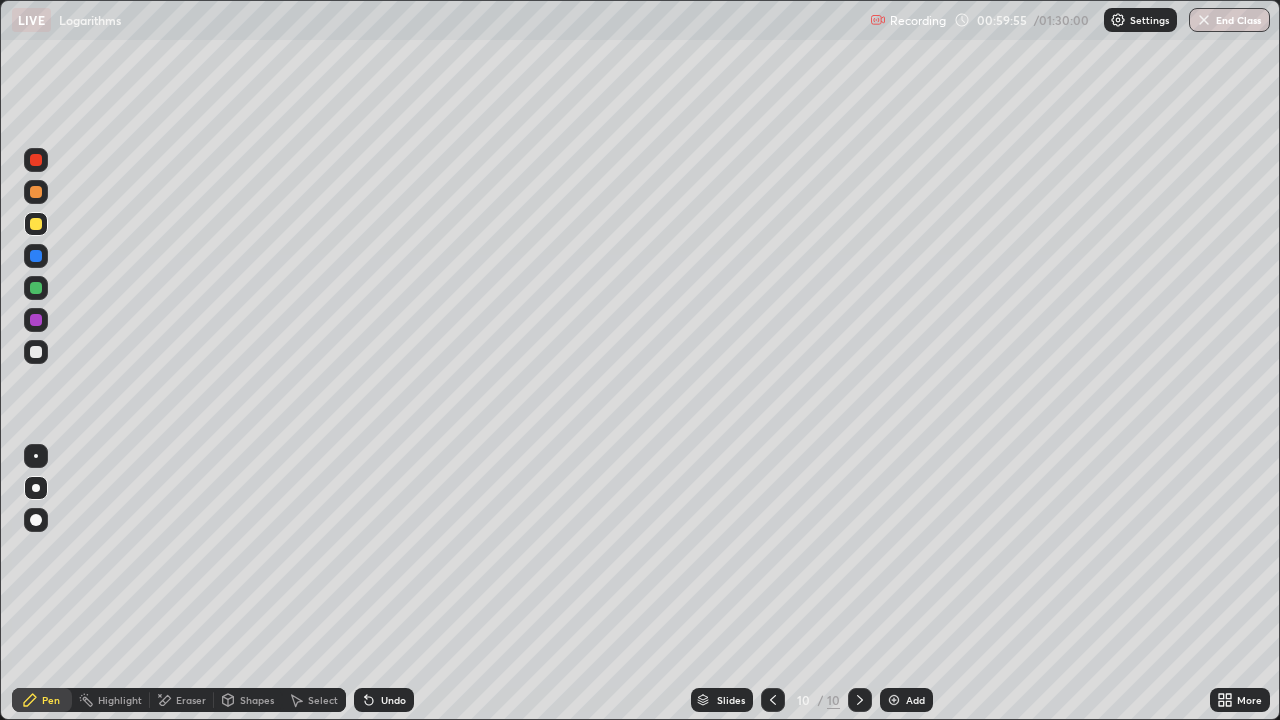 click at bounding box center [36, 352] 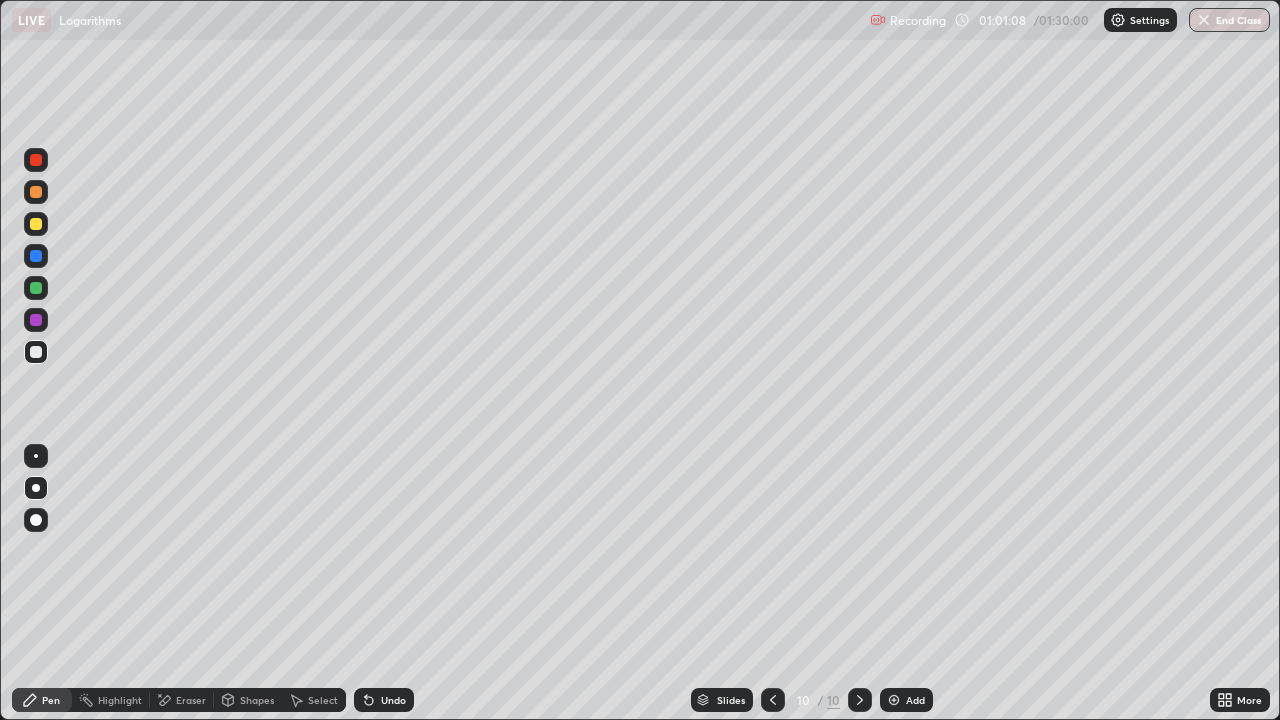 click at bounding box center (36, 288) 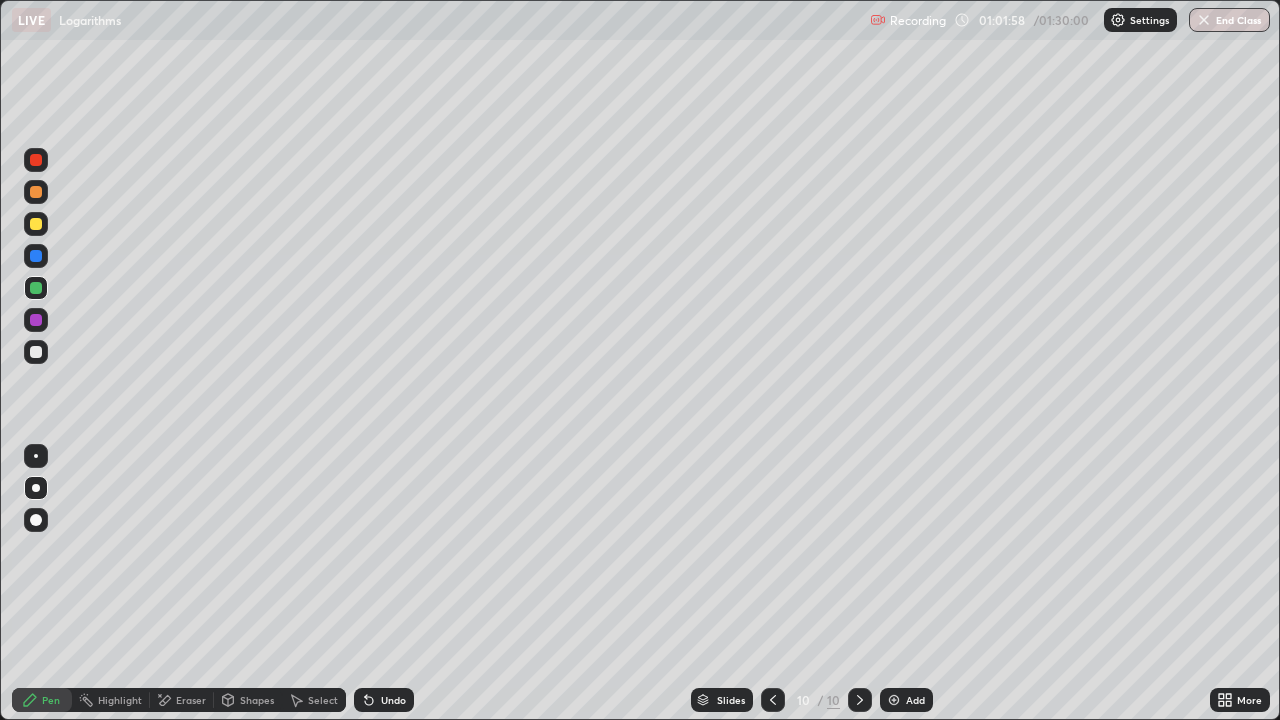click at bounding box center [36, 352] 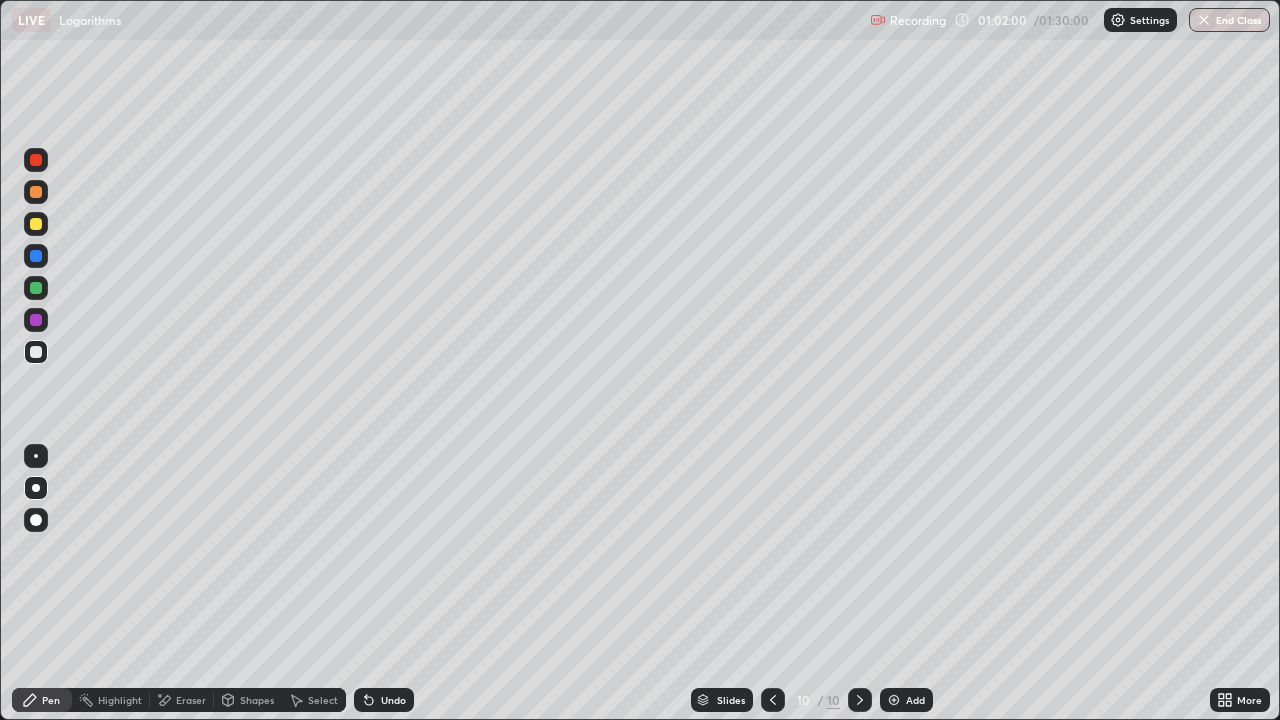 click on "Add" at bounding box center [915, 700] 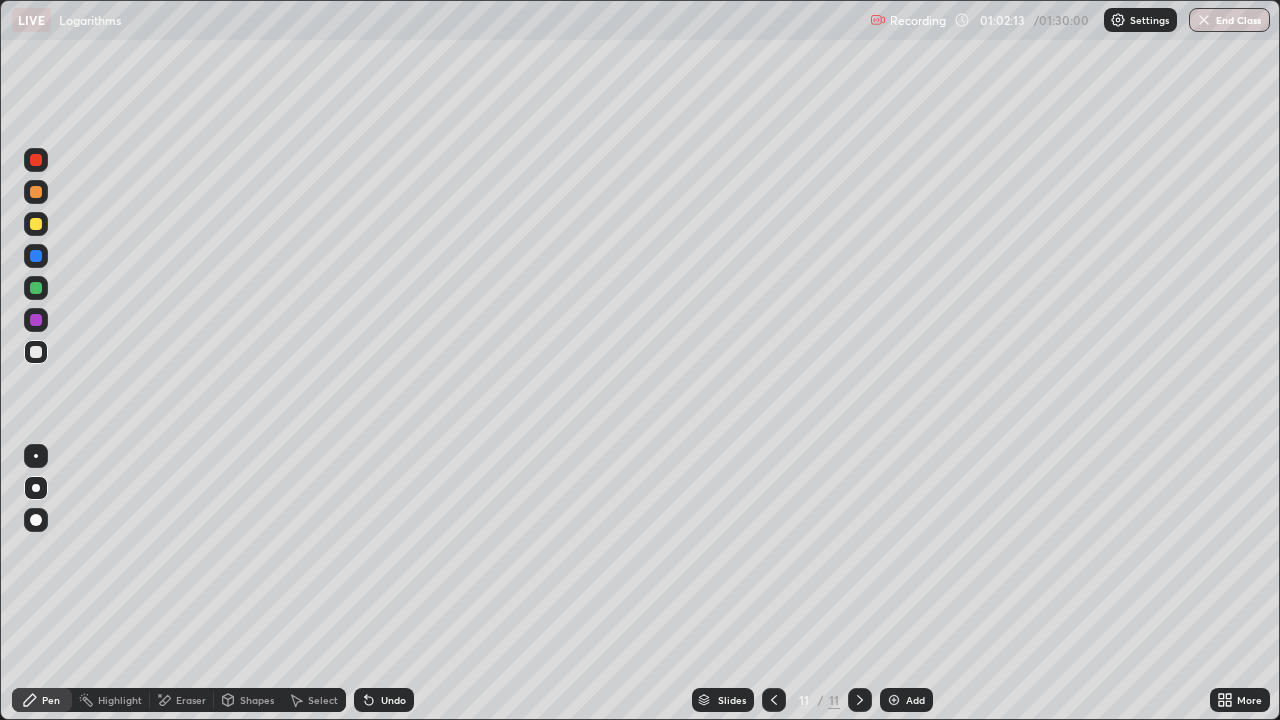 click on "Undo" at bounding box center (393, 700) 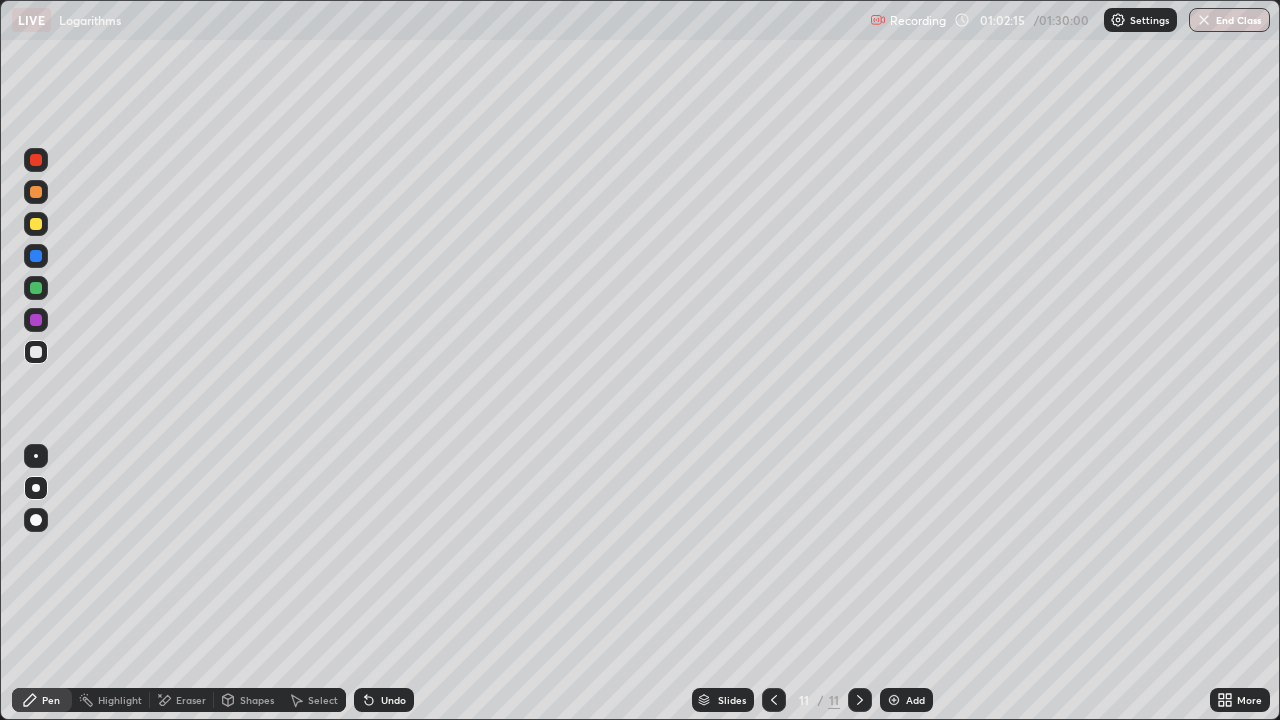 click on "Undo" at bounding box center (393, 700) 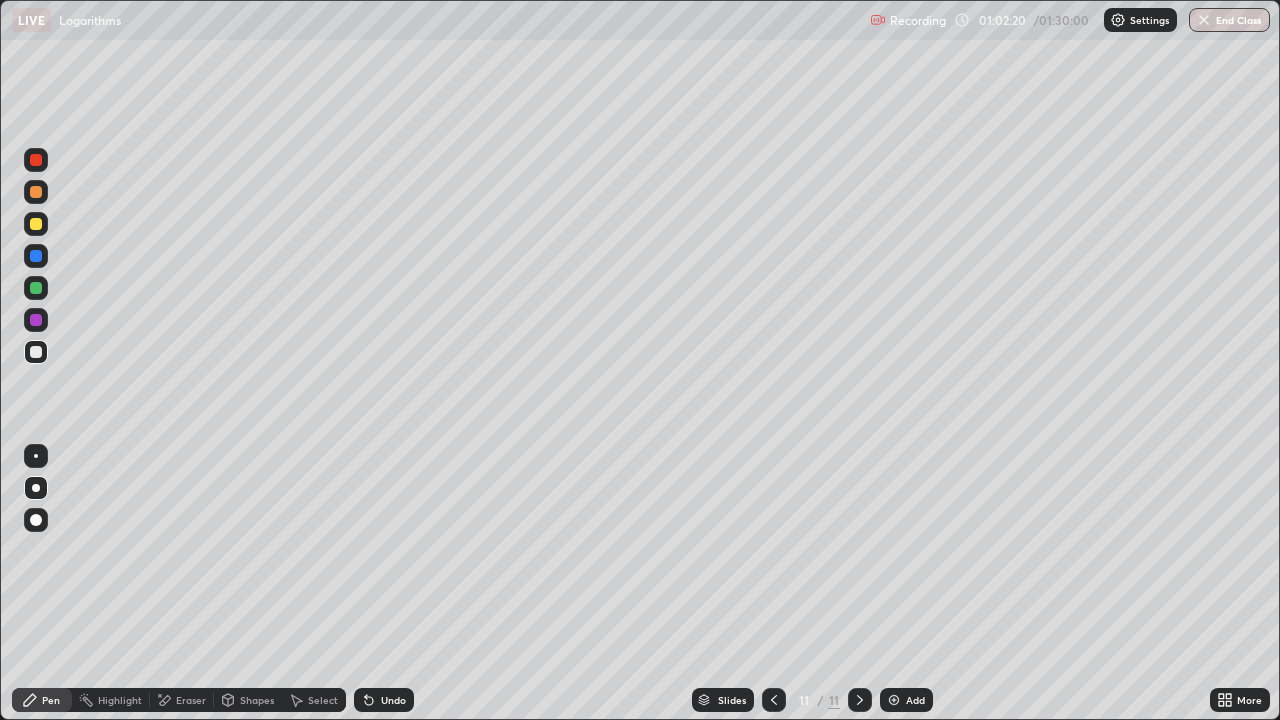click at bounding box center [36, 224] 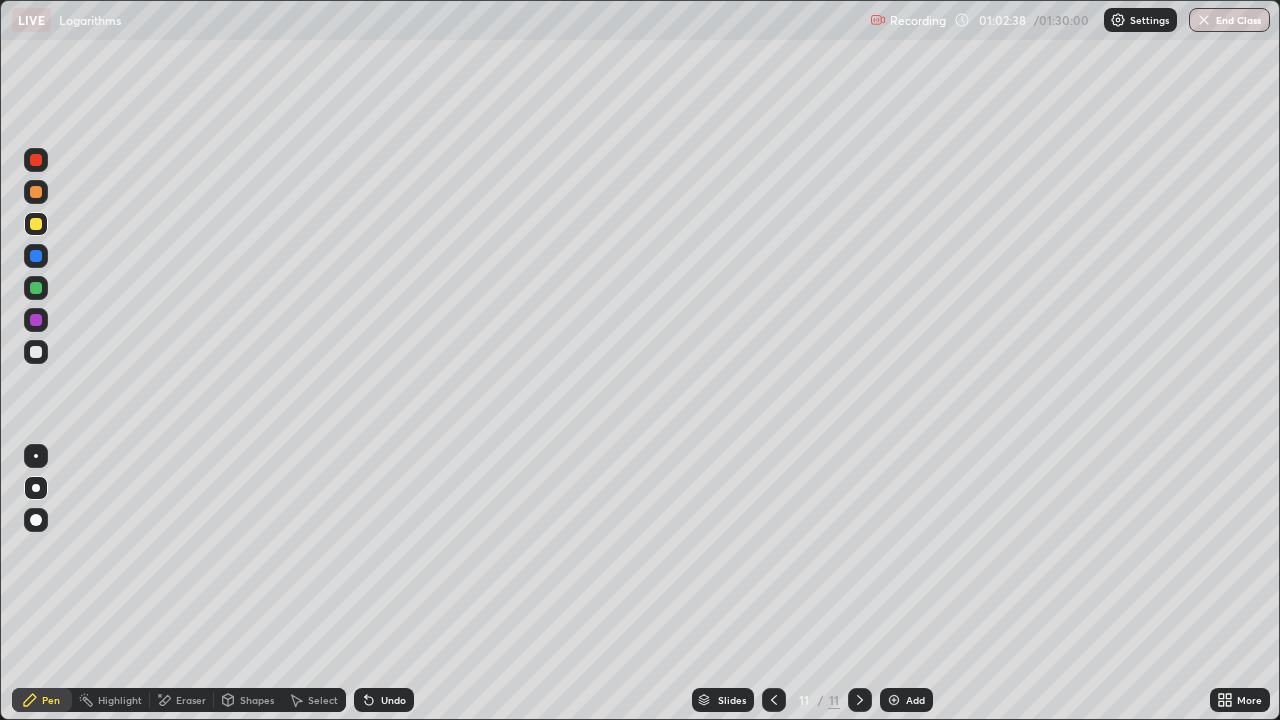 click at bounding box center [36, 352] 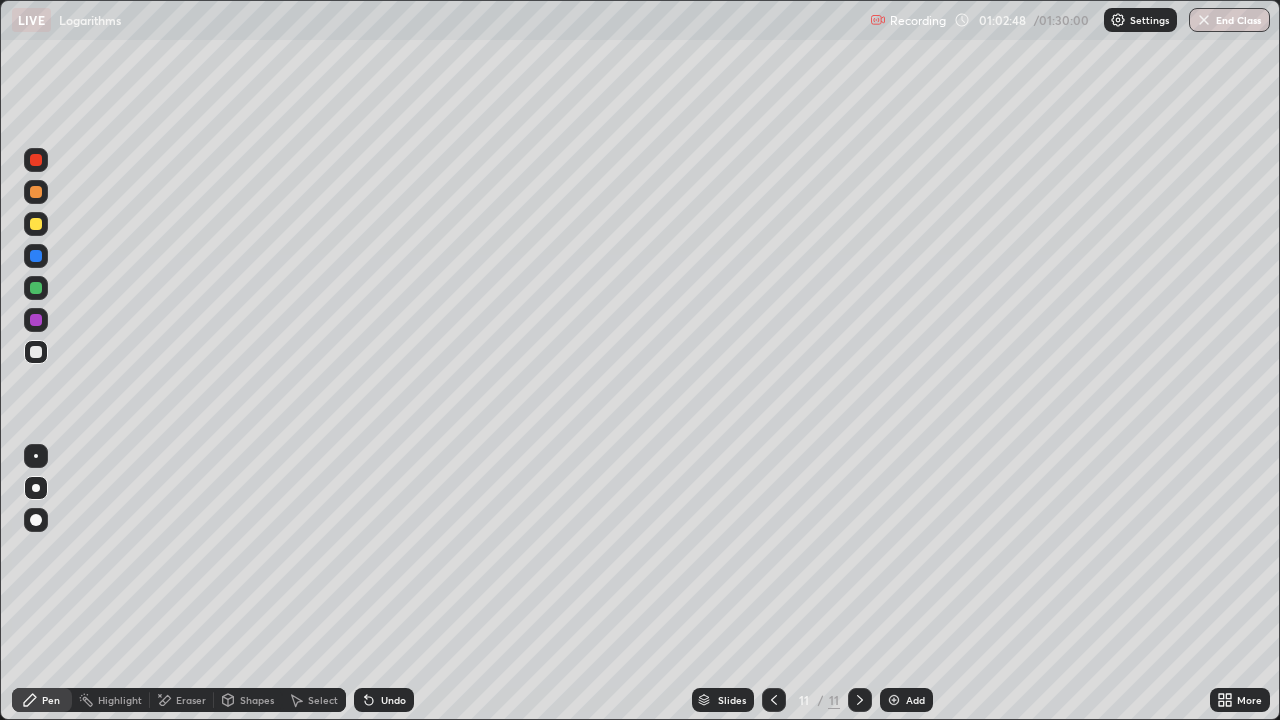 click at bounding box center (36, 224) 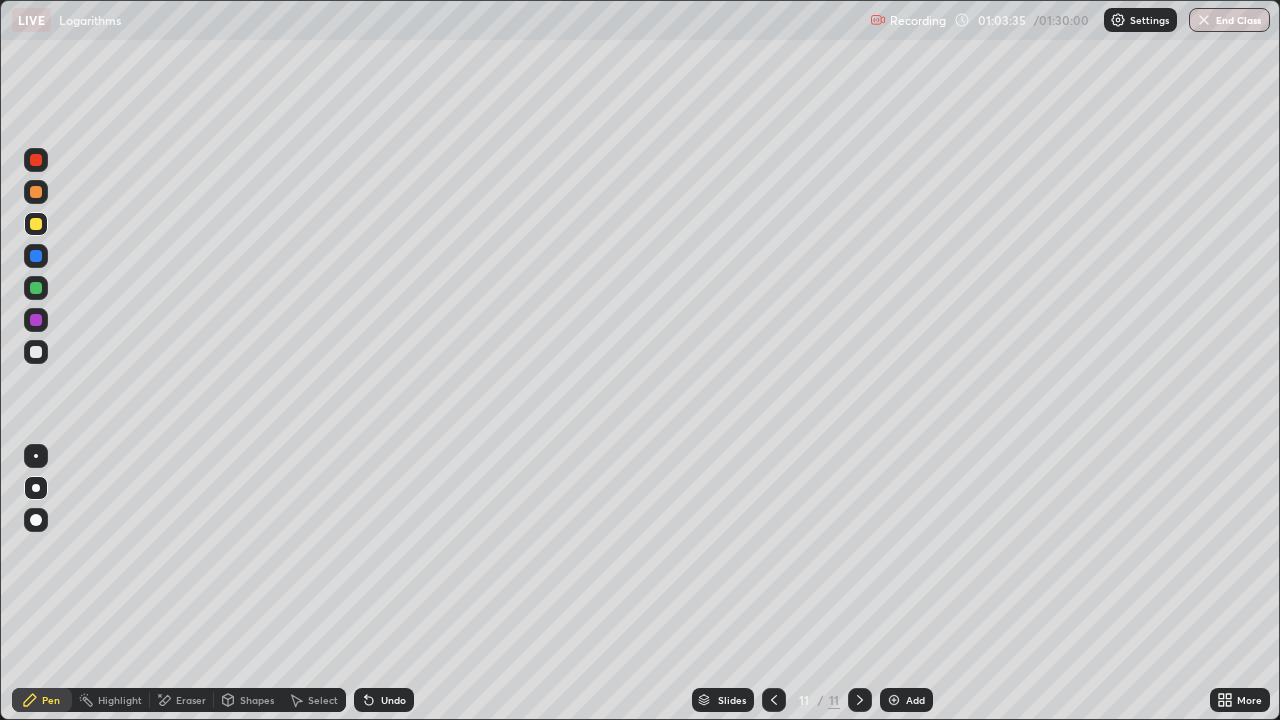 click at bounding box center (36, 320) 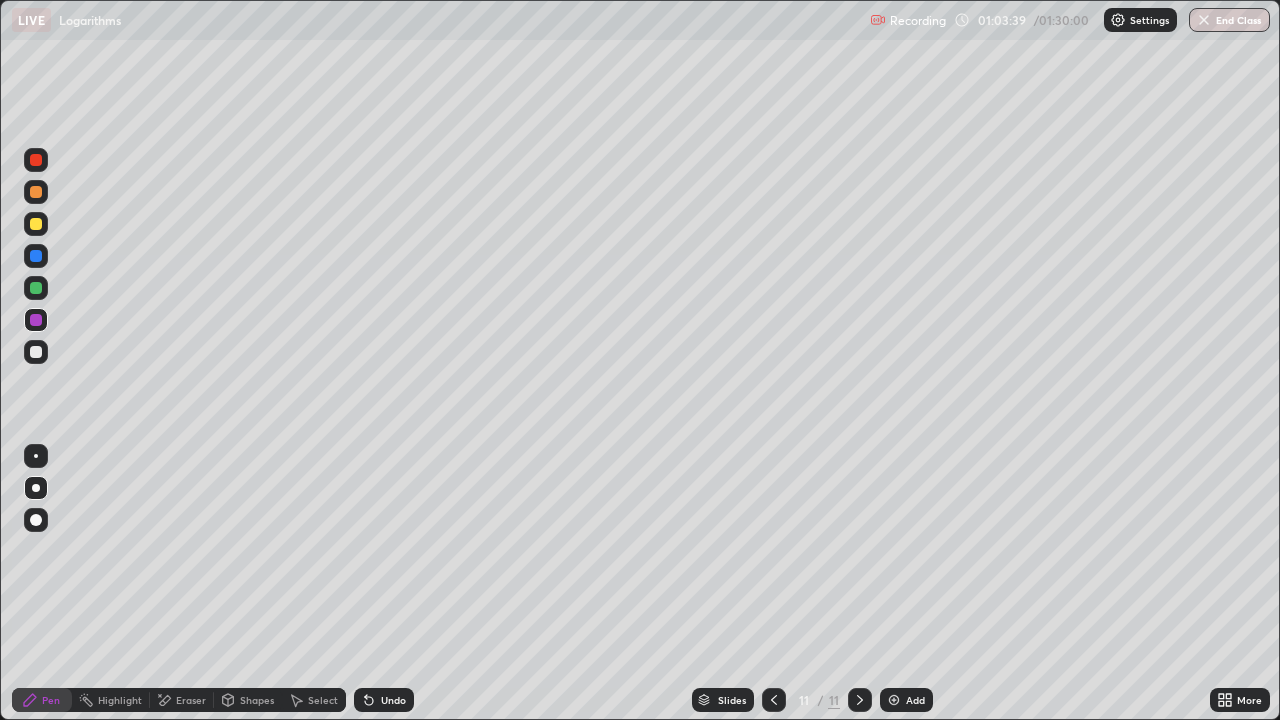 click at bounding box center [36, 256] 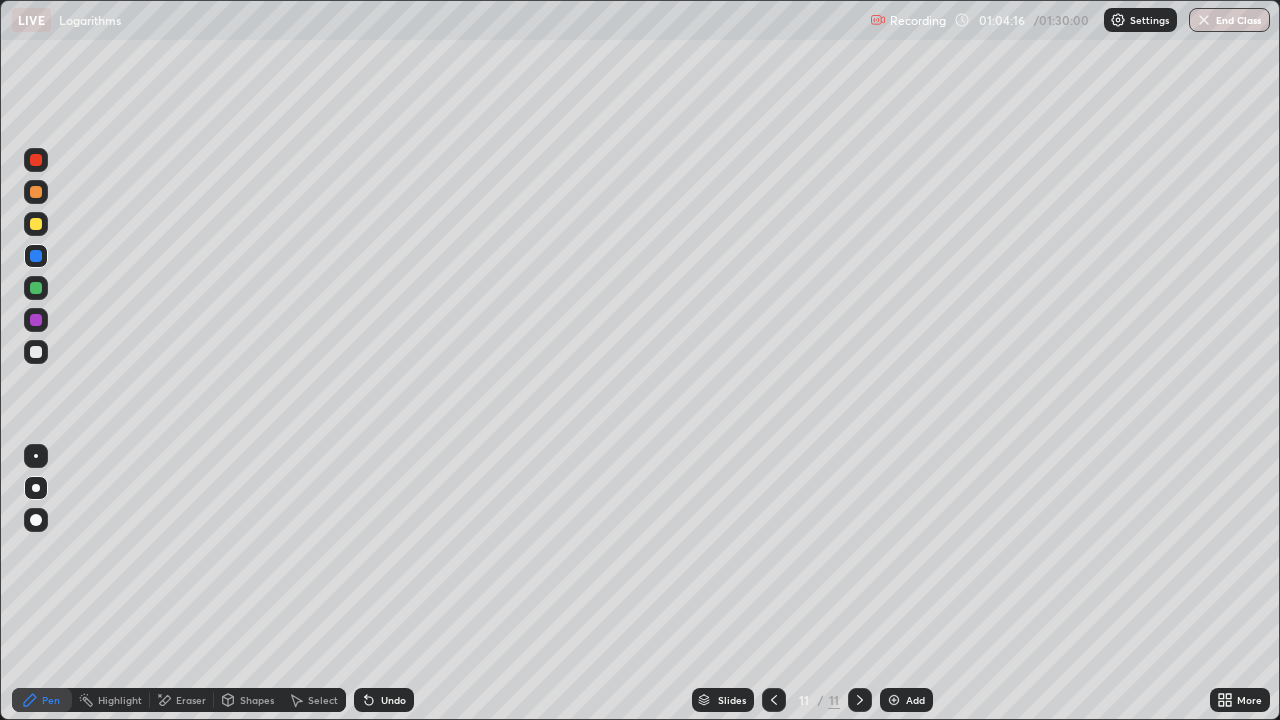 click 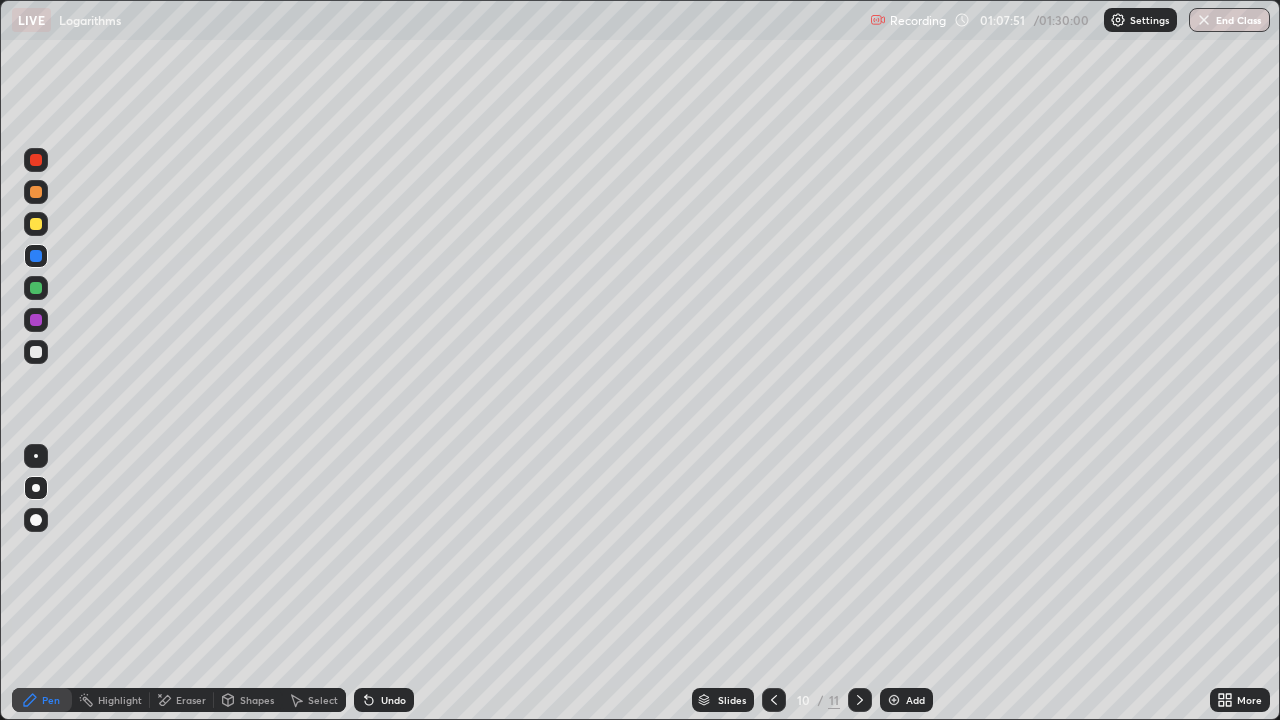 click at bounding box center (860, 700) 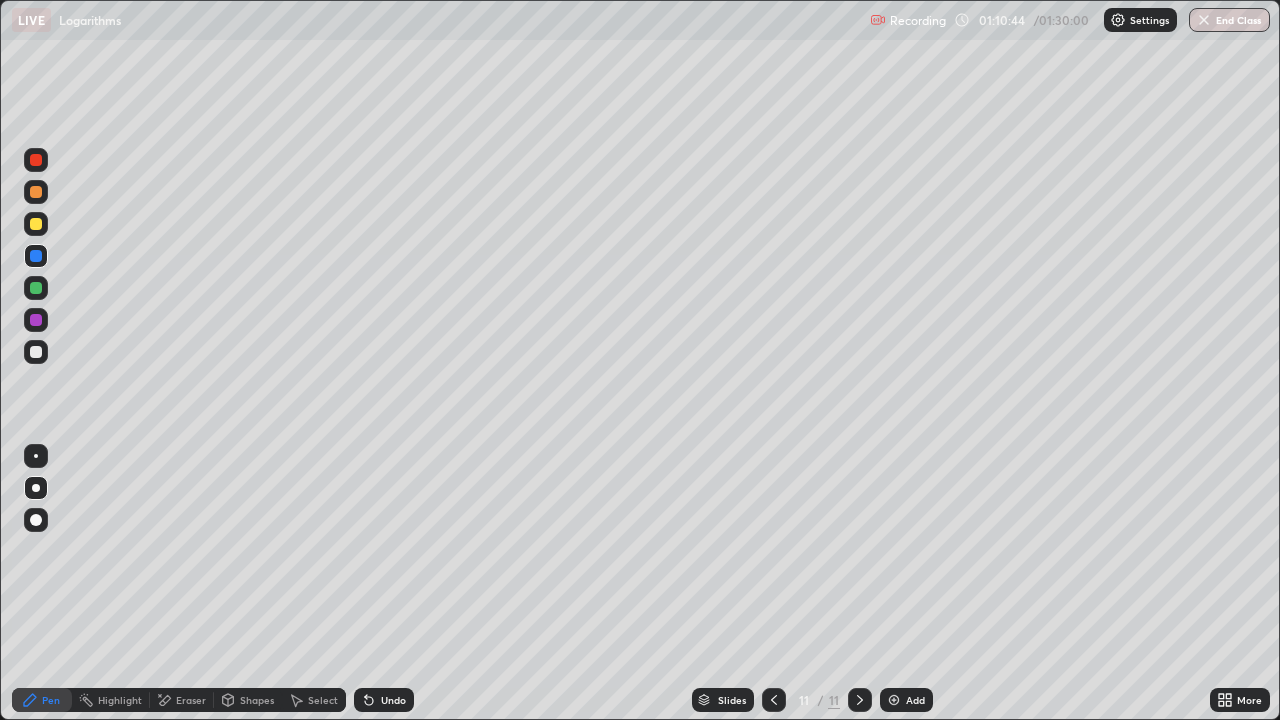 click on "Add" at bounding box center (906, 700) 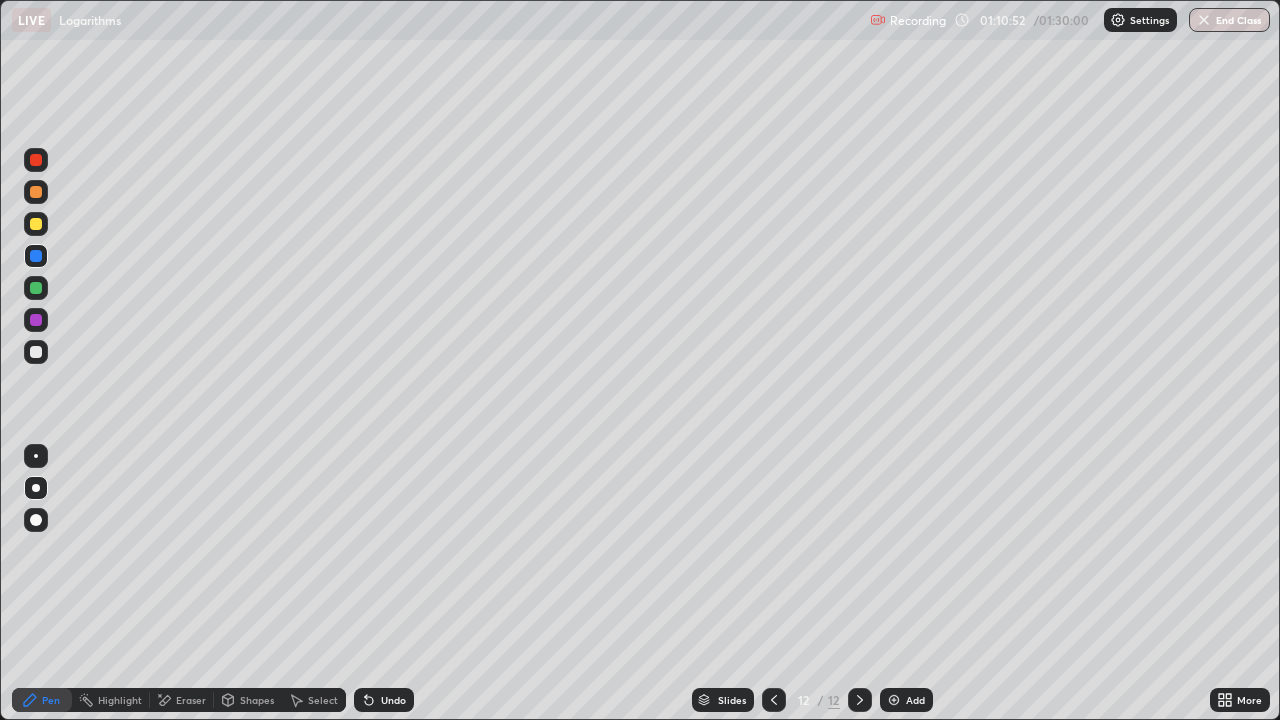 click at bounding box center [36, 352] 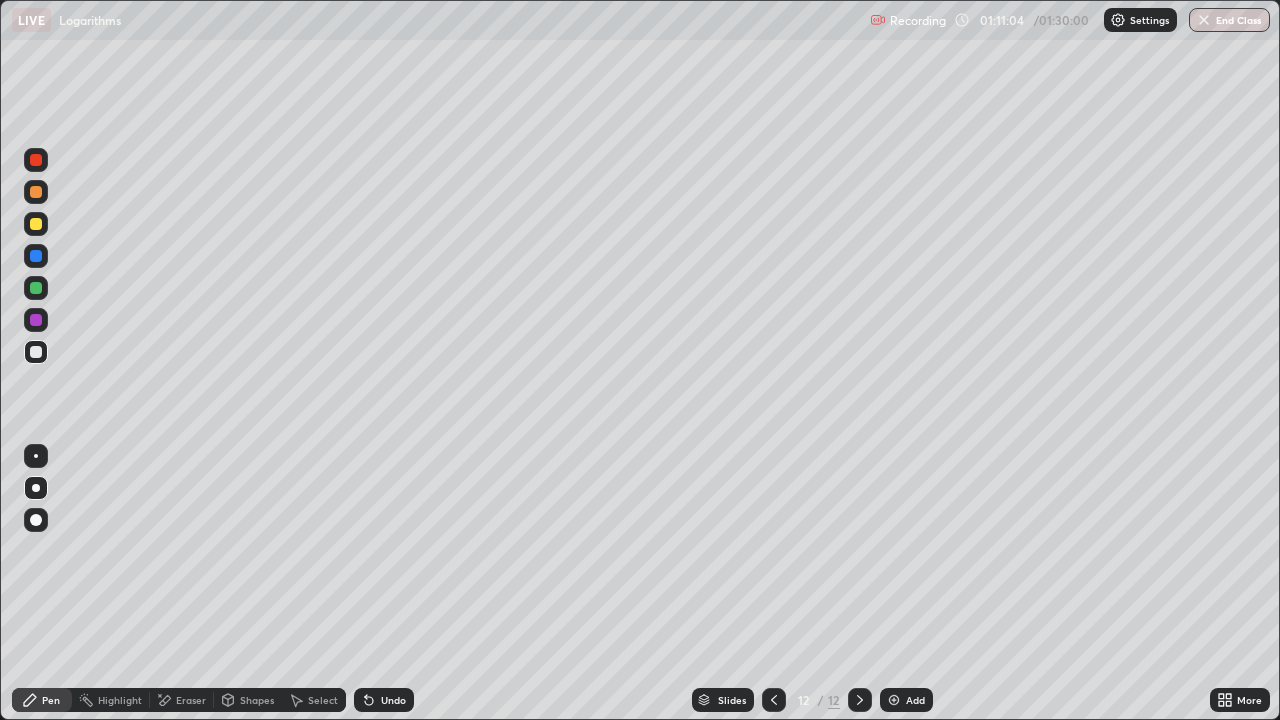 click on "Undo" at bounding box center (393, 700) 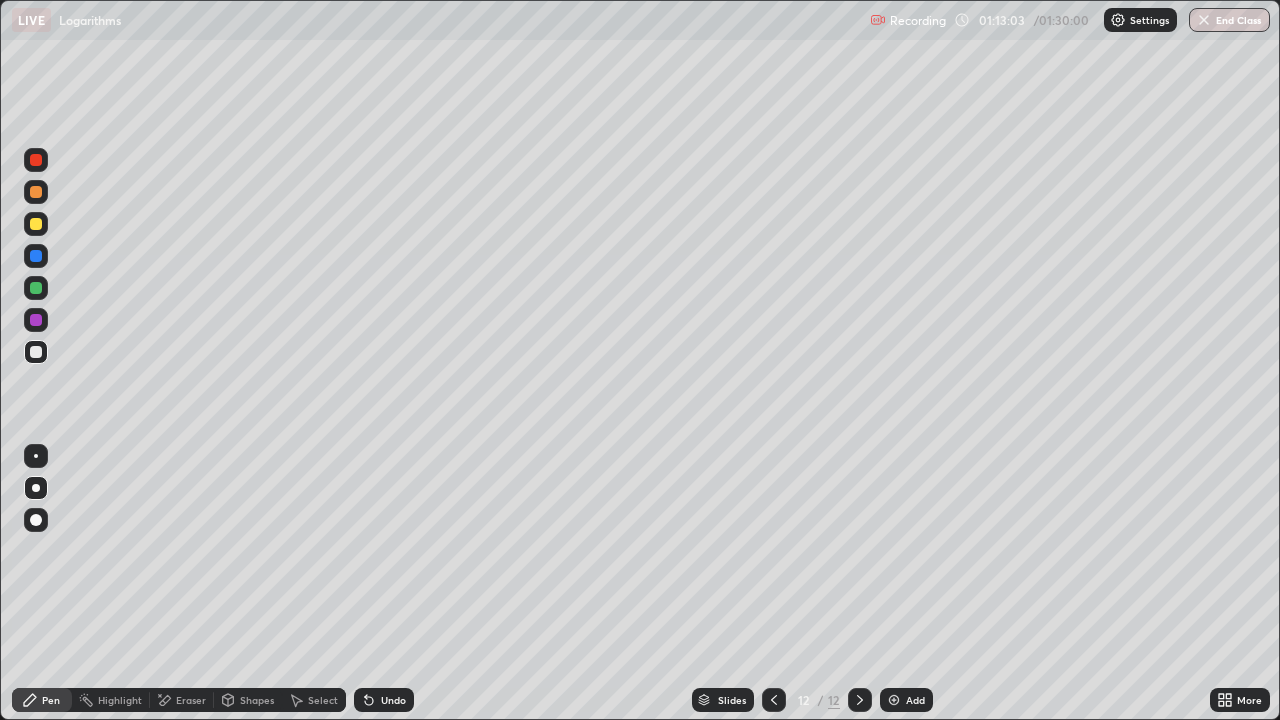 click 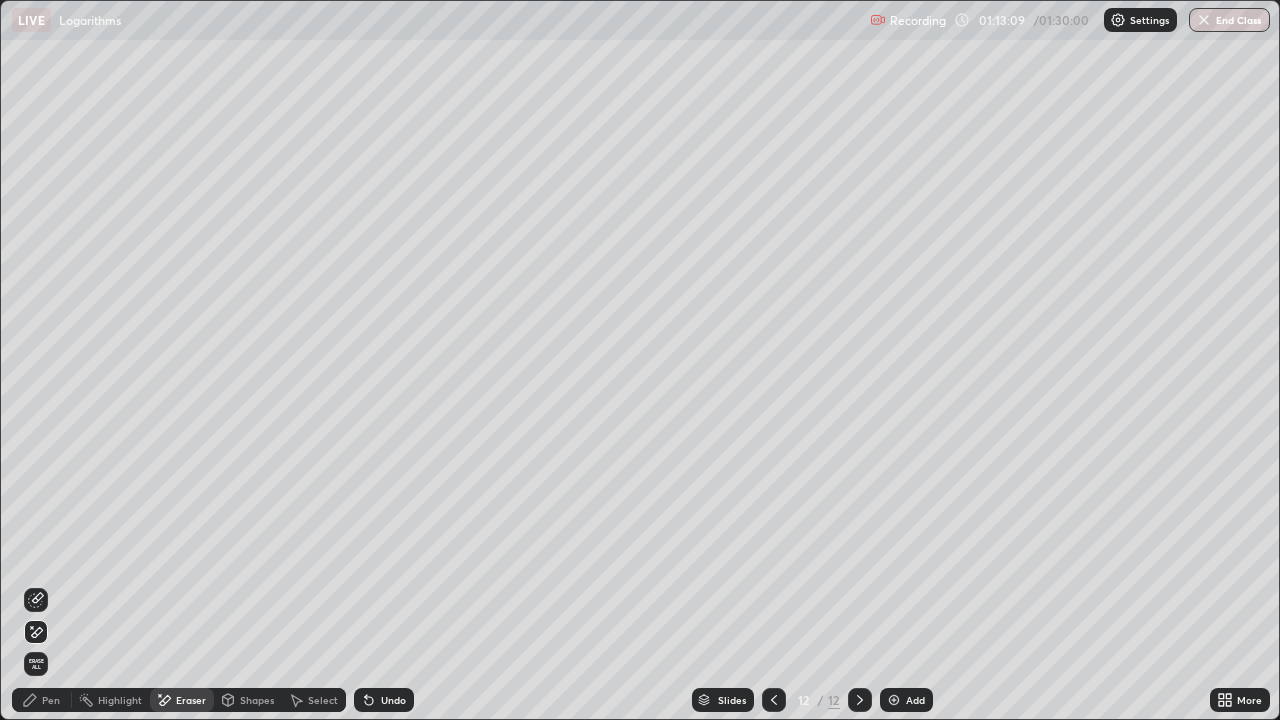click on "Pen" at bounding box center [42, 700] 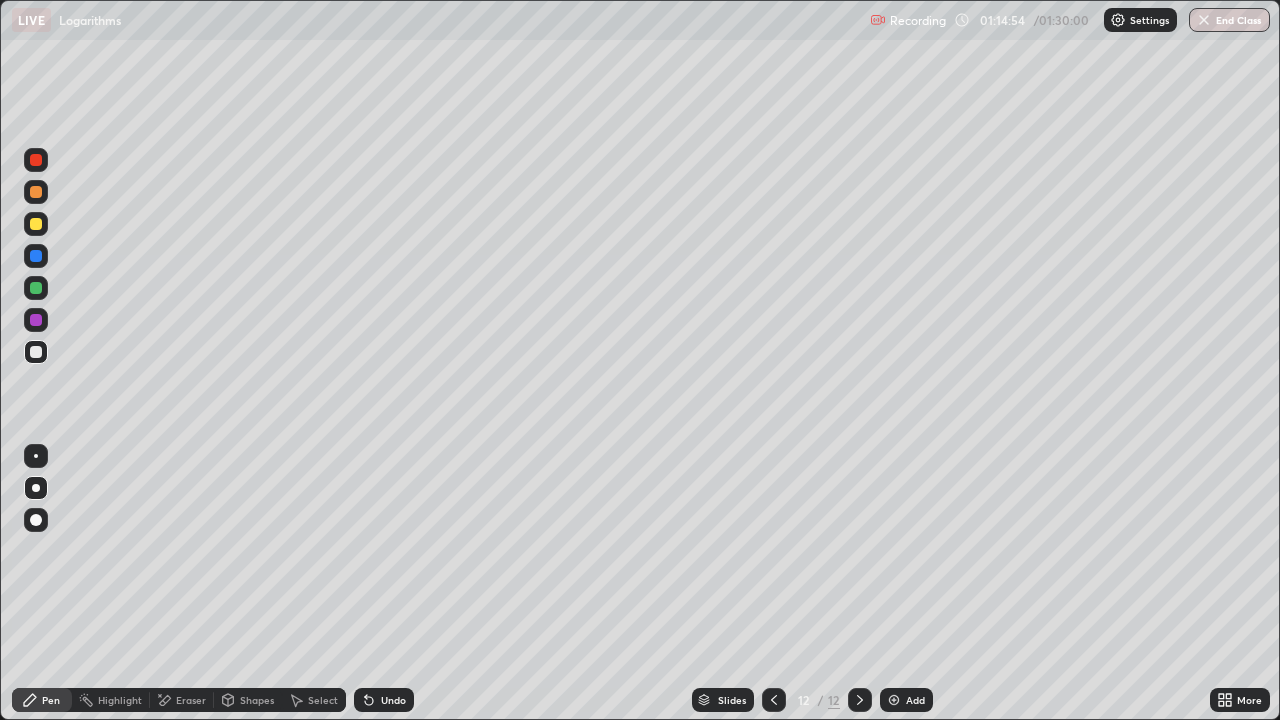 click at bounding box center [894, 700] 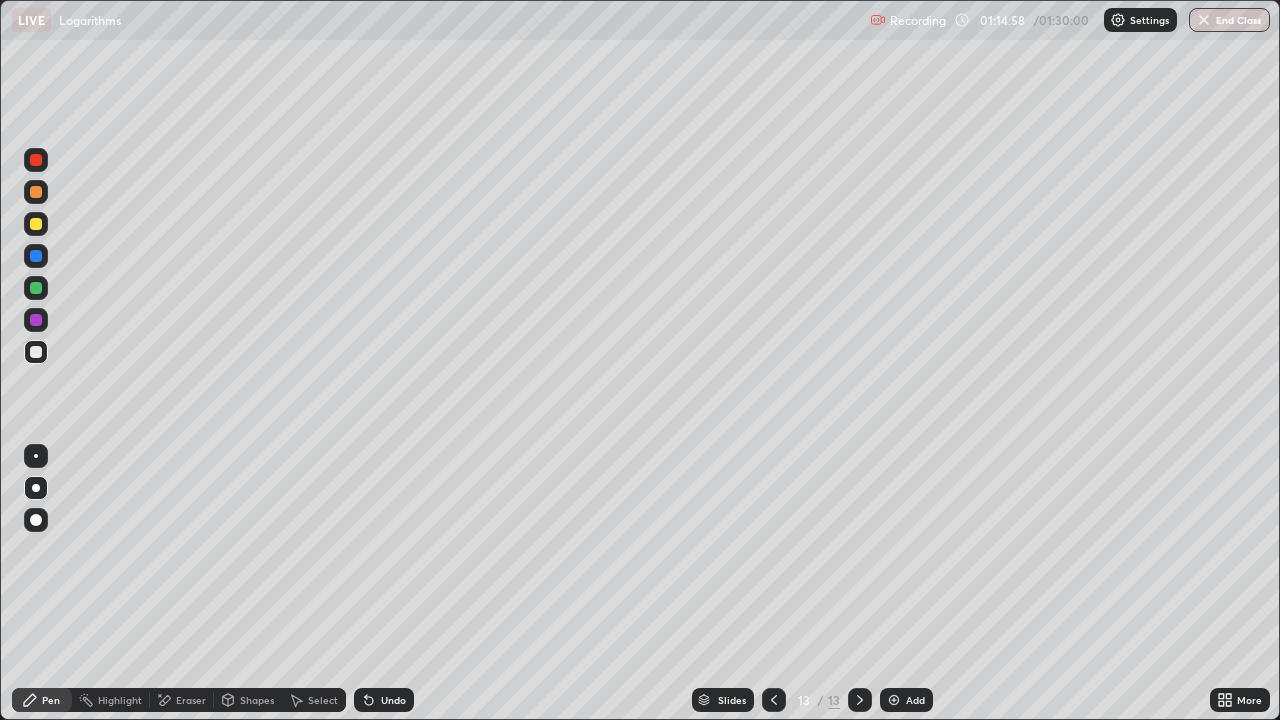 click 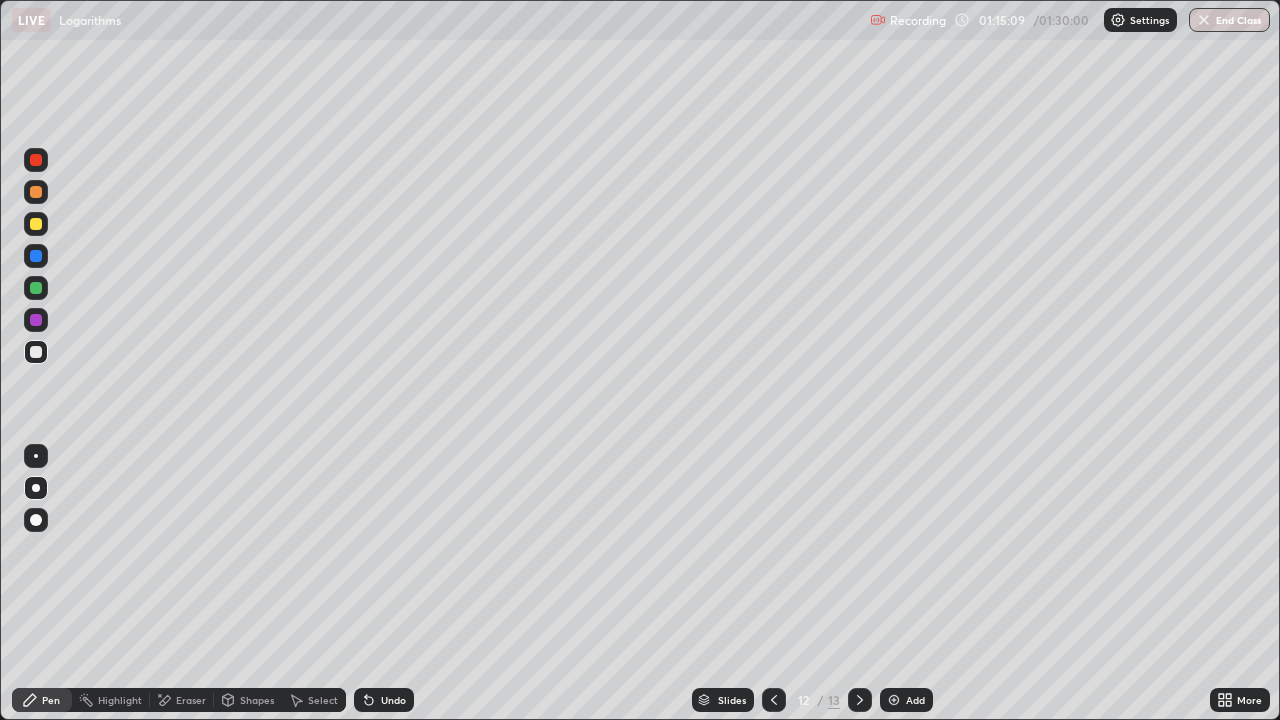 click at bounding box center [36, 288] 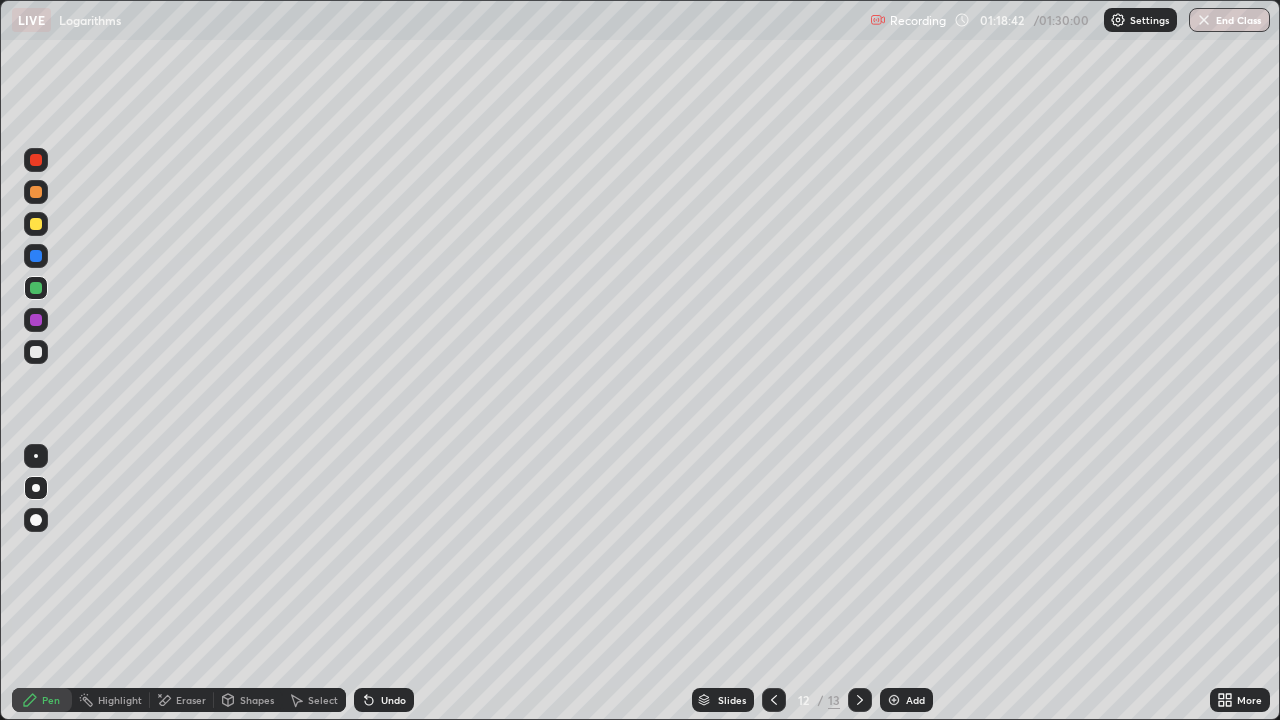 click on "Select" at bounding box center [323, 700] 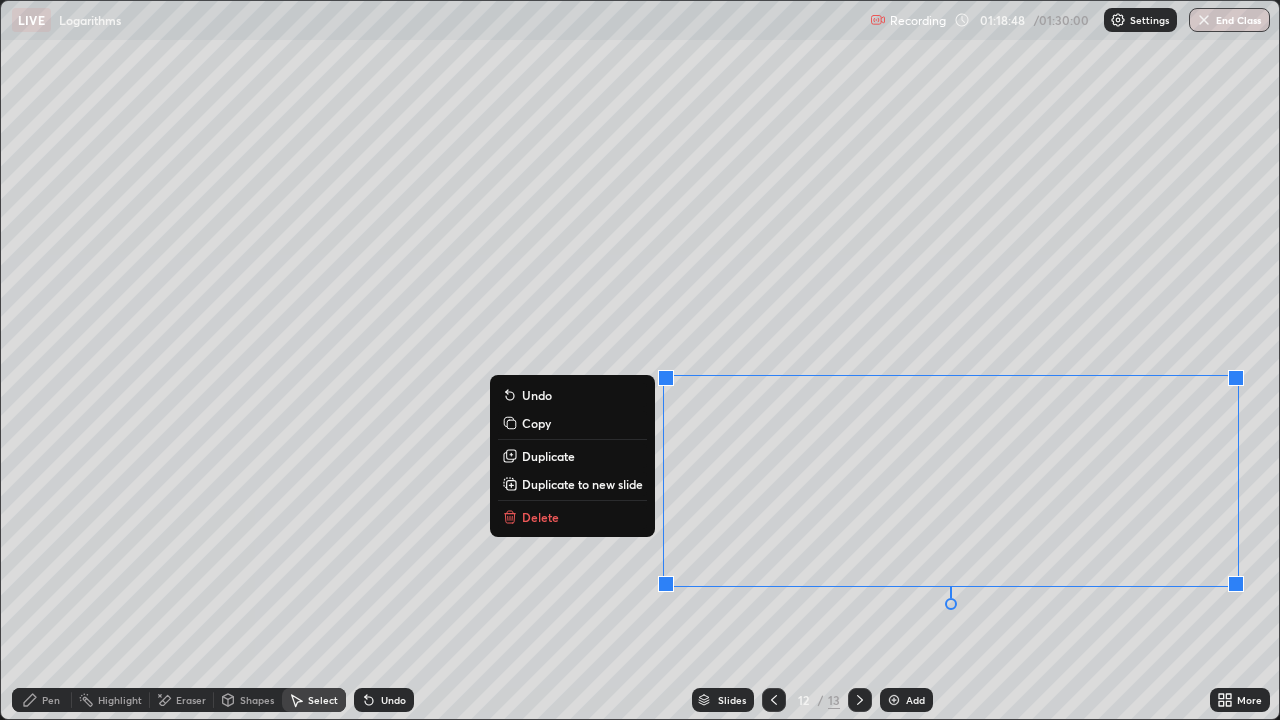 click on "Duplicate to new slide" at bounding box center [582, 484] 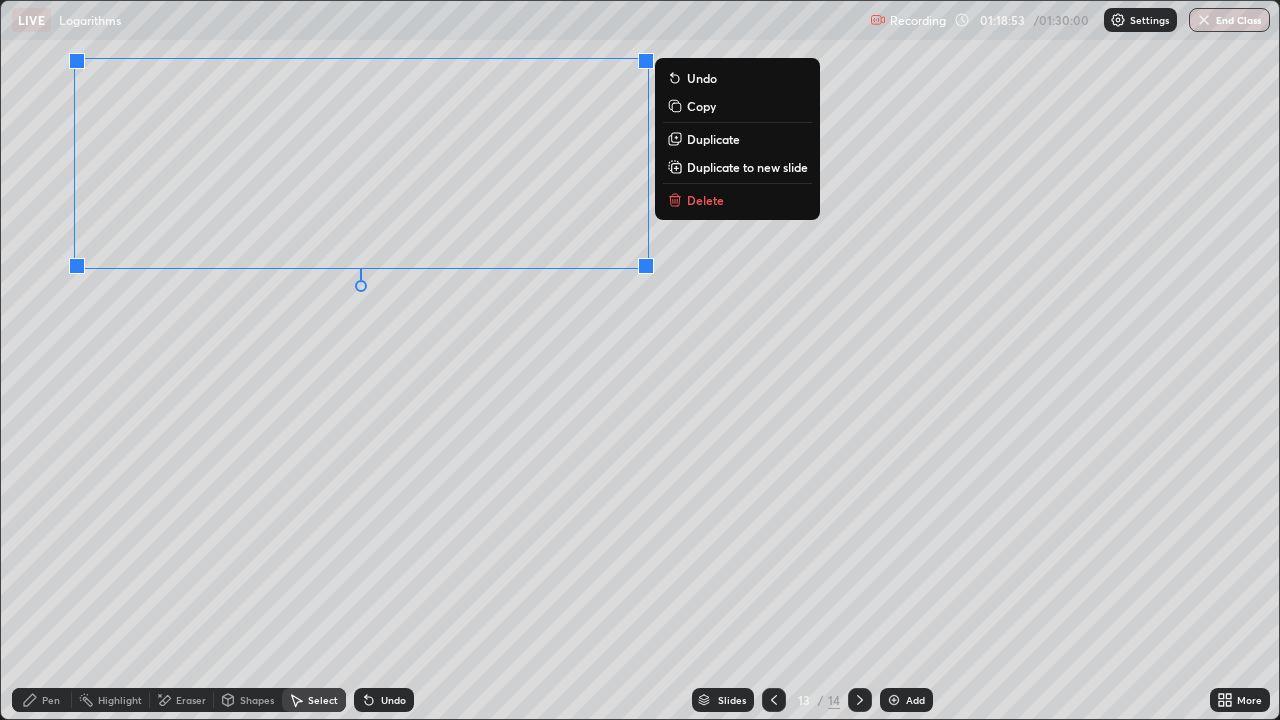 click on "Pen" at bounding box center (51, 700) 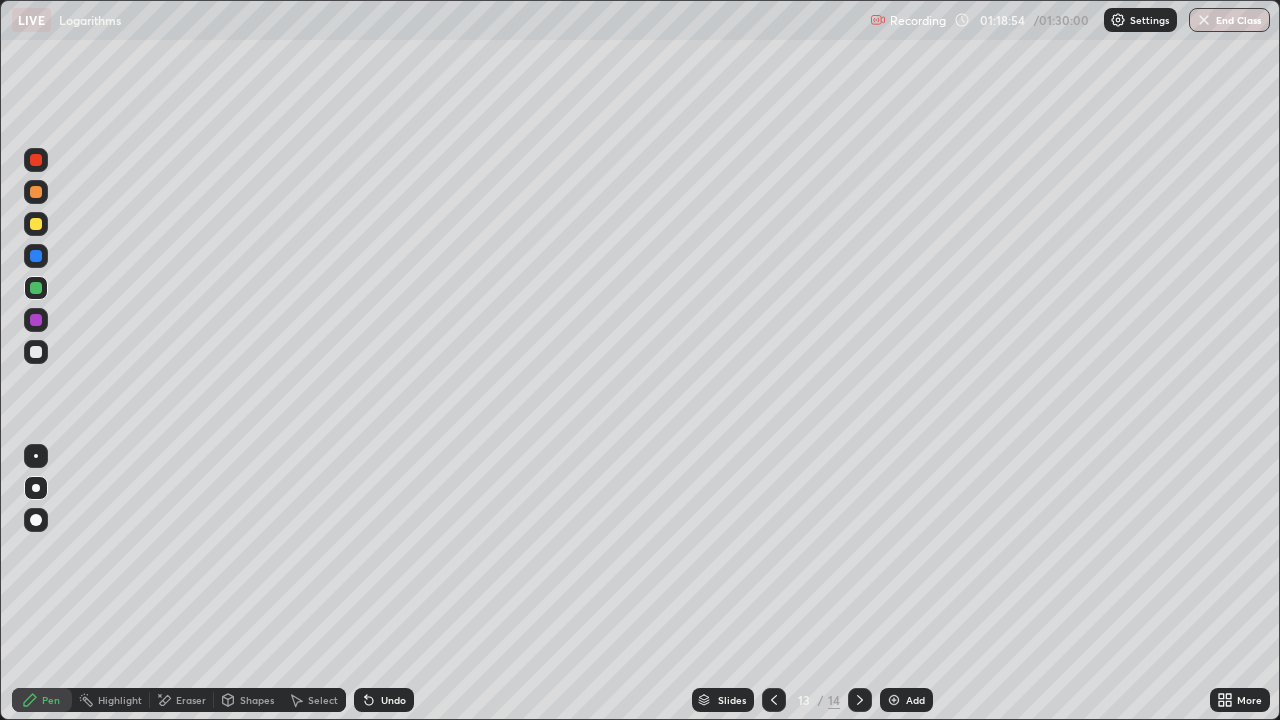 click at bounding box center (36, 352) 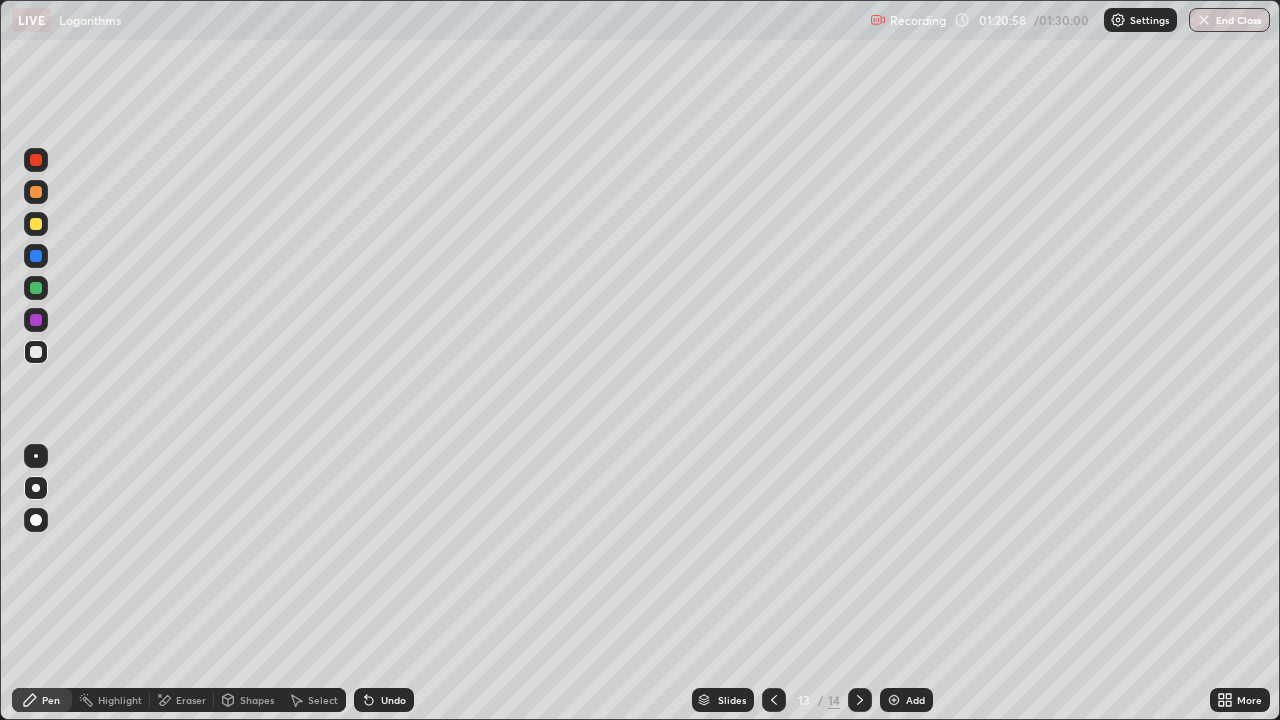 click at bounding box center (36, 288) 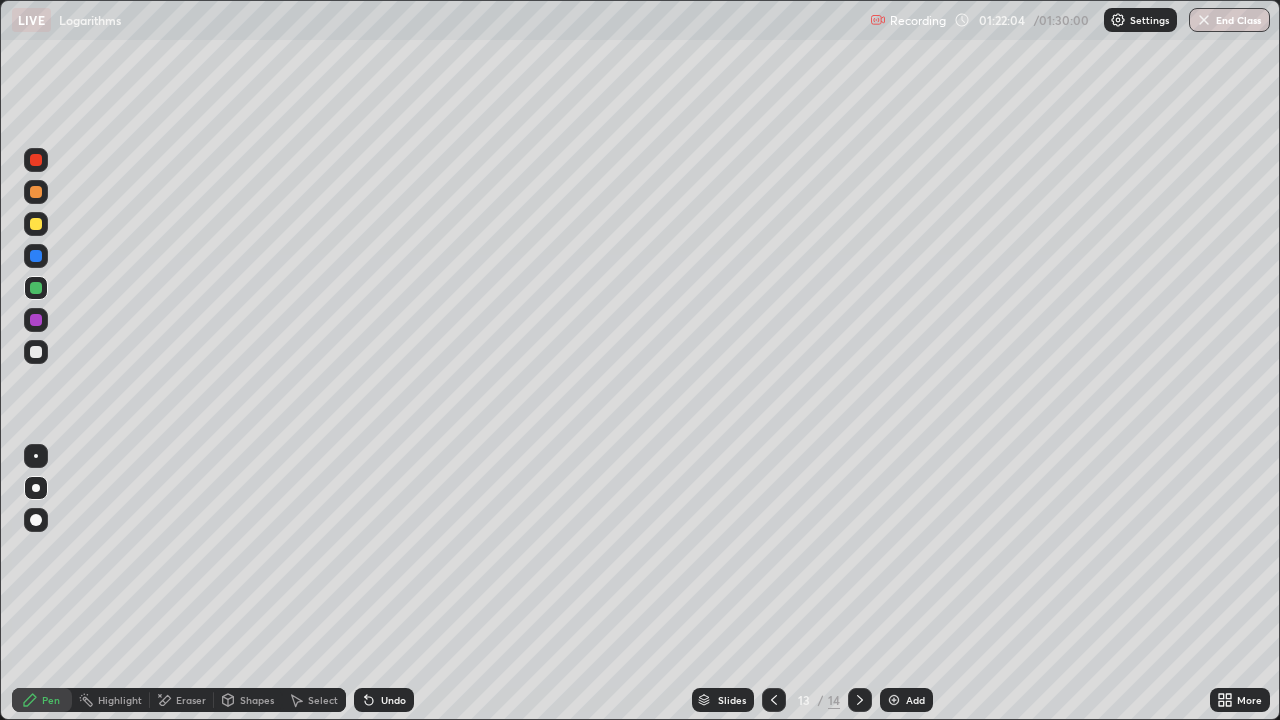 click at bounding box center [36, 352] 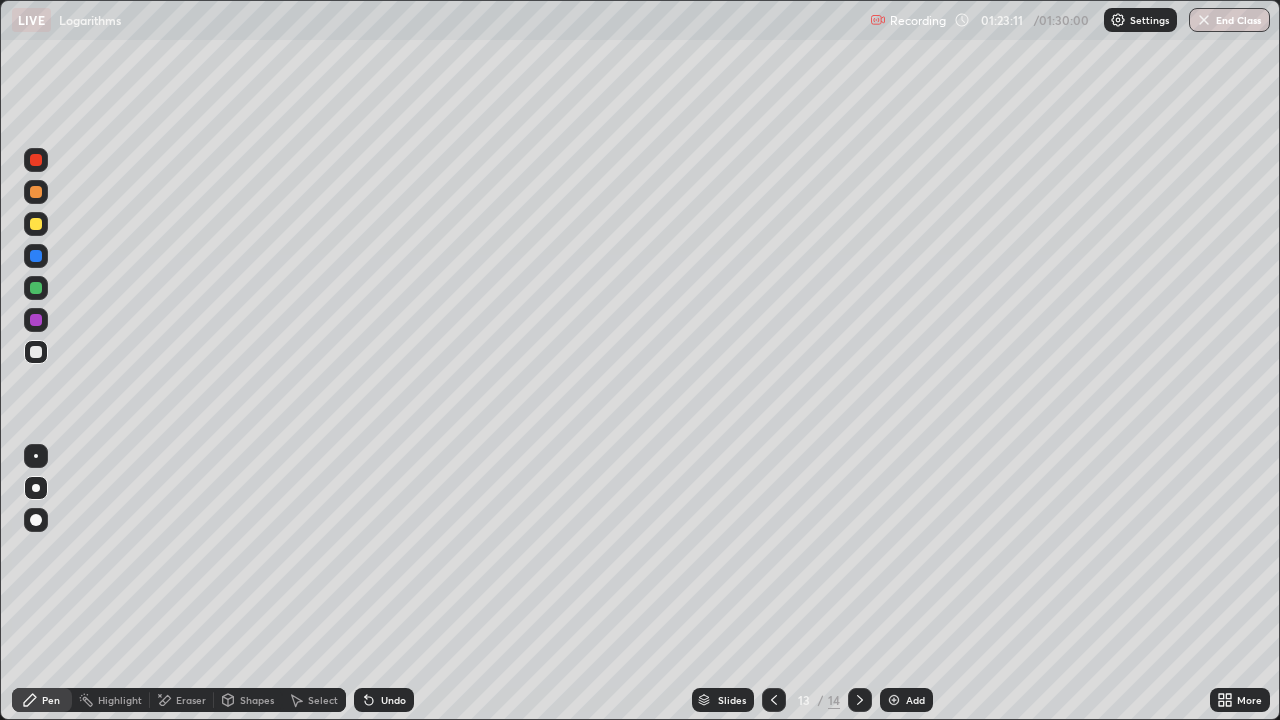 click on "End Class" at bounding box center (1229, 20) 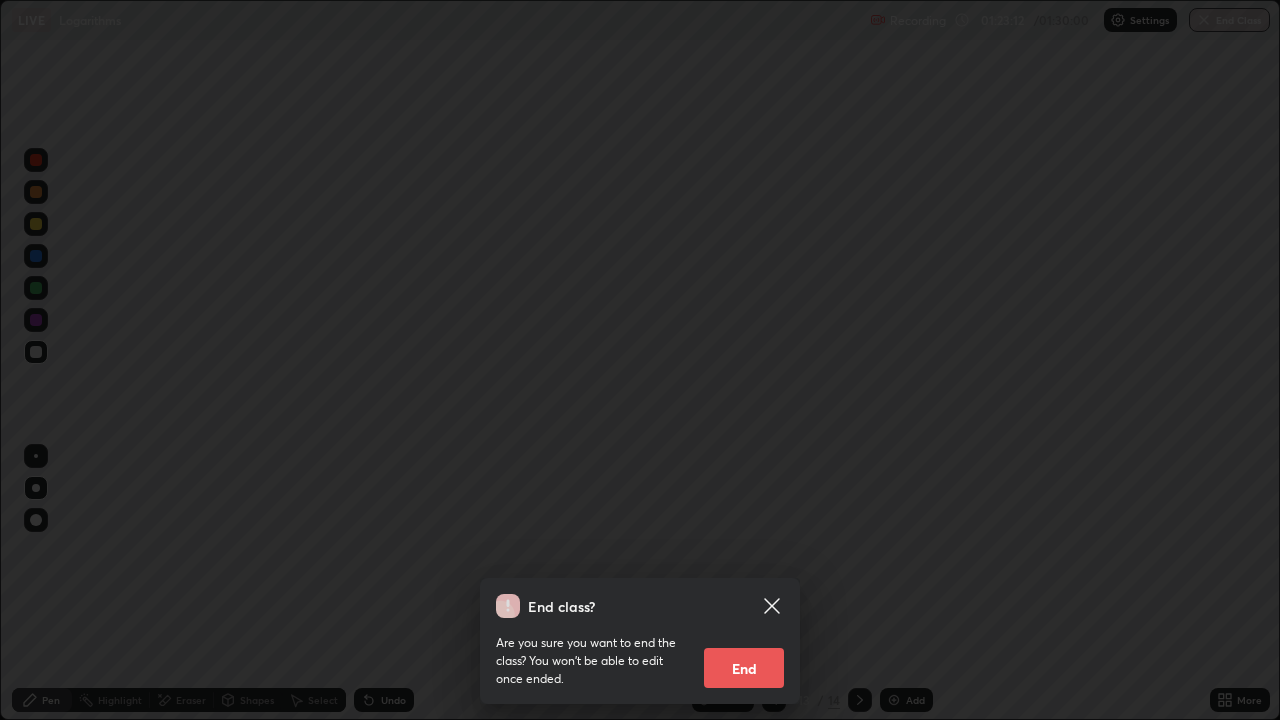 click on "End" at bounding box center [744, 668] 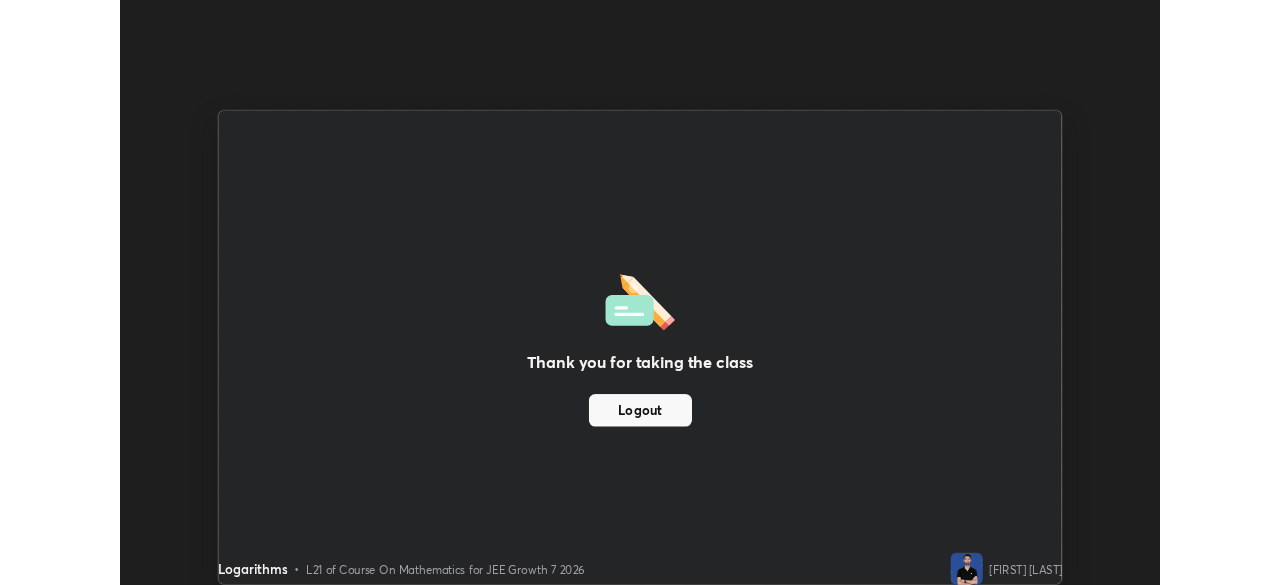 scroll, scrollTop: 585, scrollLeft: 1280, axis: both 